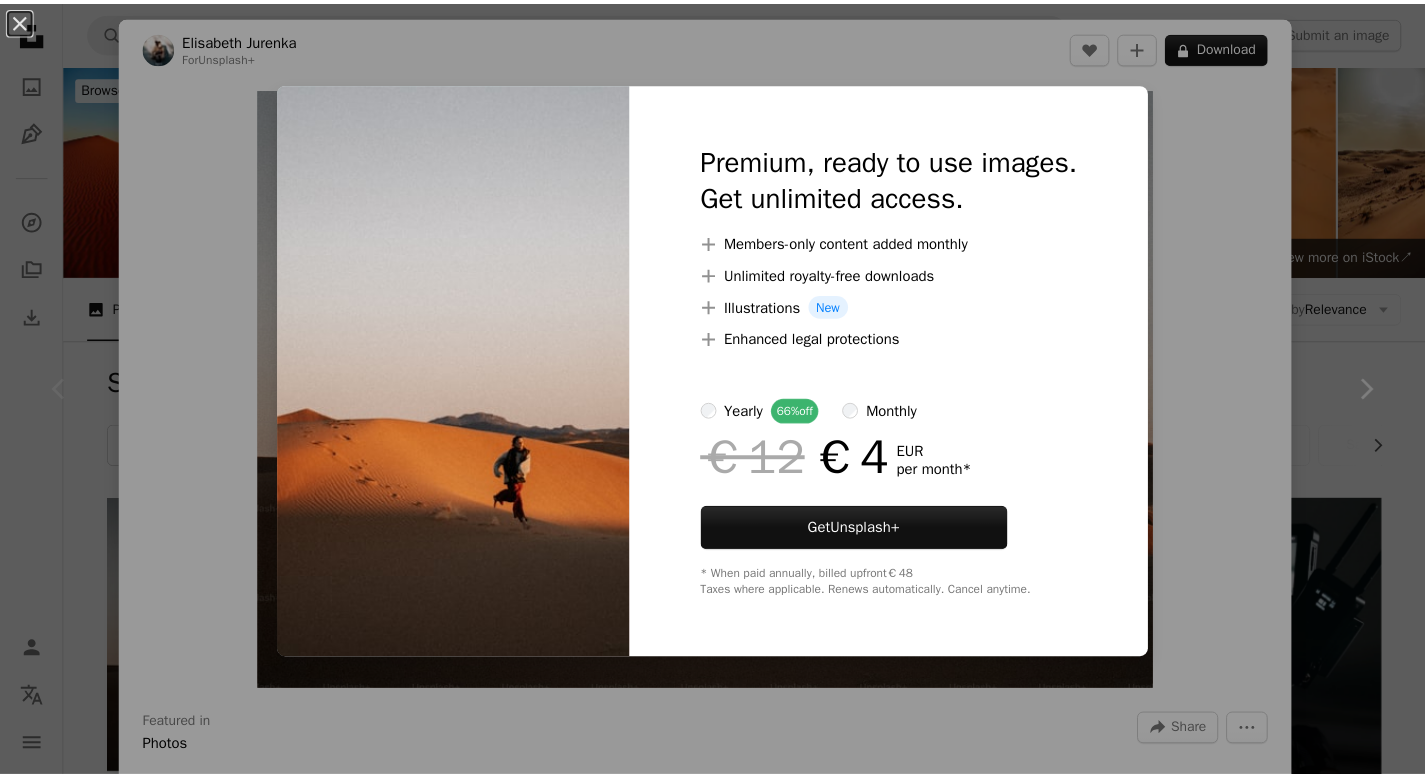 scroll, scrollTop: 0, scrollLeft: 0, axis: both 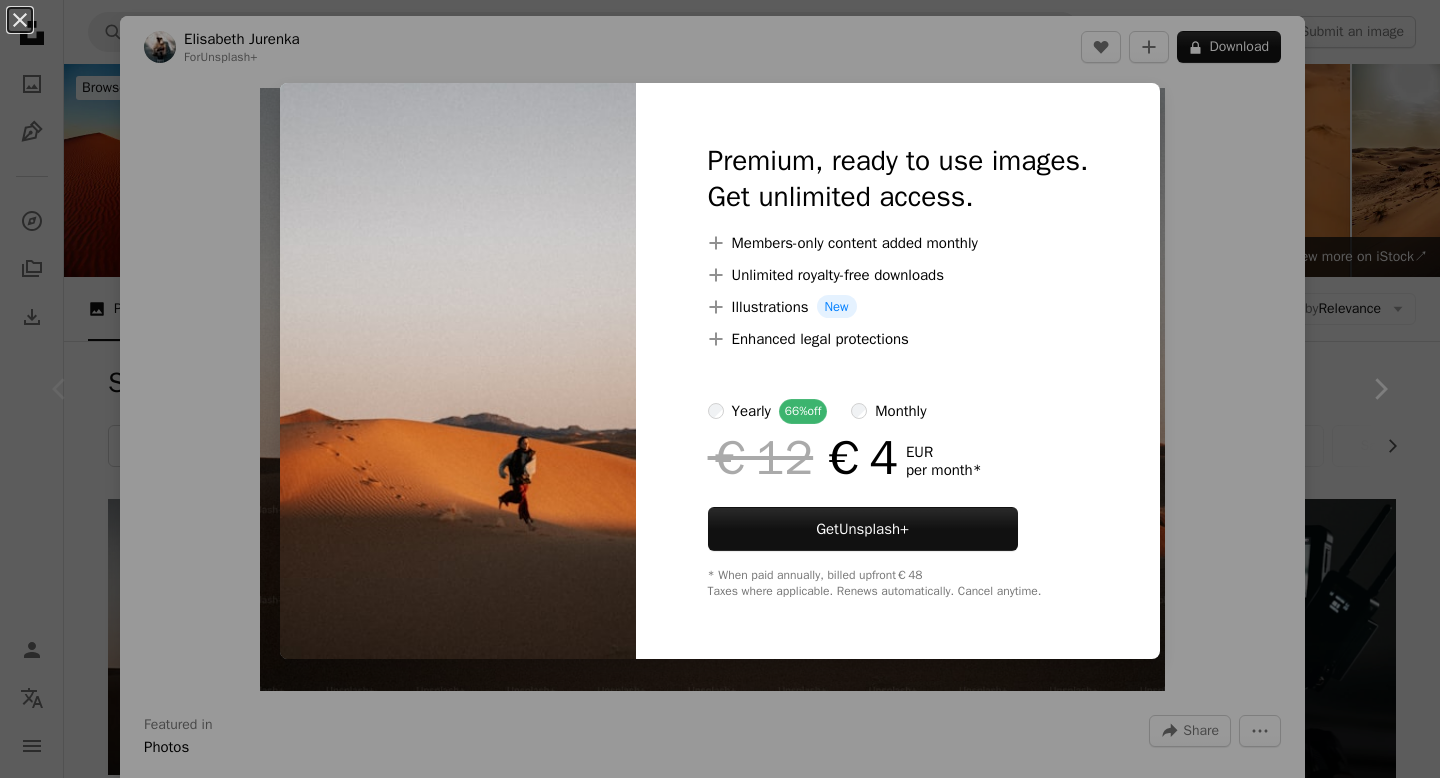 click on "An X shape Premium, ready to use images. Get unlimited access. A plus sign Members-only content added monthly A plus sign Unlimited royalty-free downloads A plus sign Illustrations  New A plus sign Enhanced legal protections yearly 66%  off monthly €12   €4 EUR per month * Get  Unsplash+ * When paid annually, billed upfront  €48 Taxes where applicable. Renews automatically. Cancel anytime." at bounding box center (720, 389) 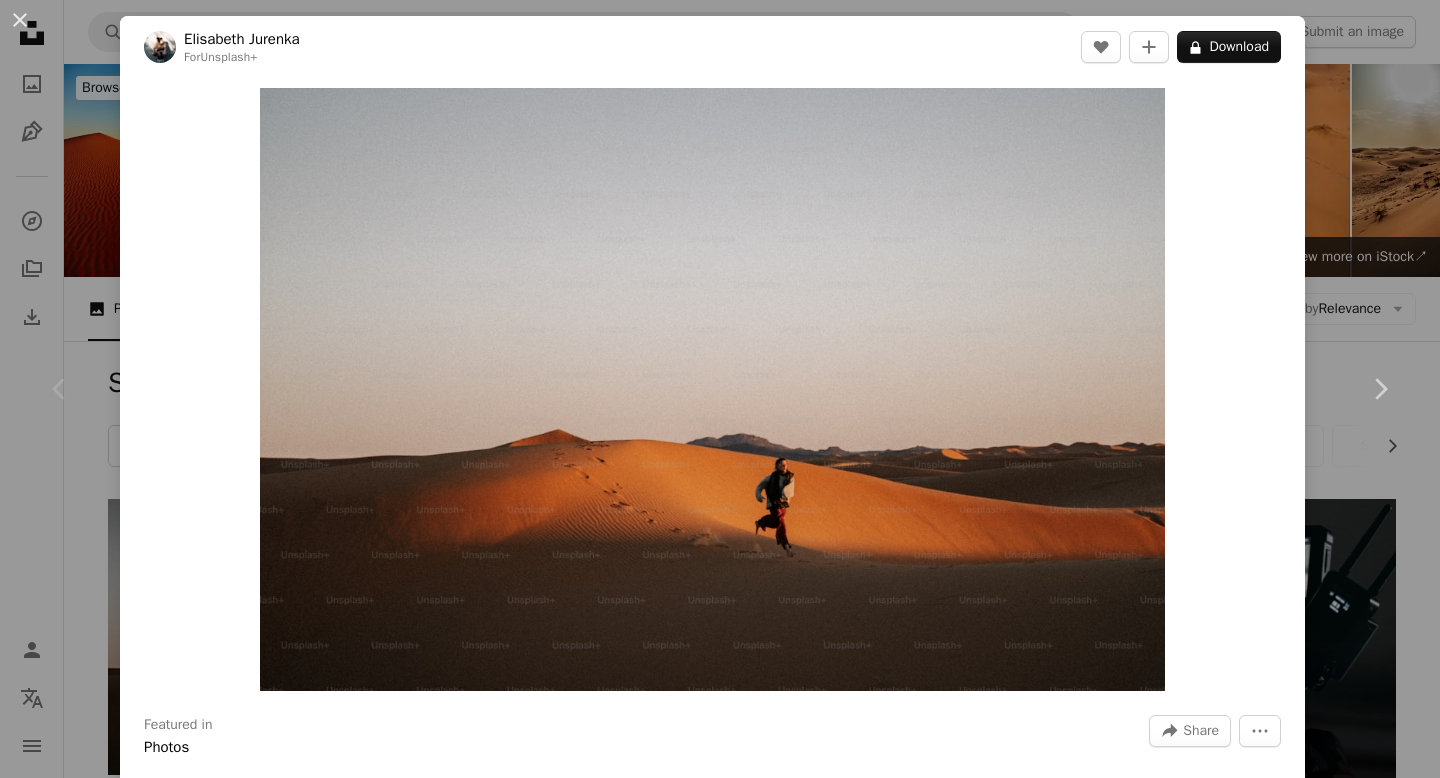 click on "A map marker Marokko Calendar outlined Published on  [MONTH] [DAY], [YEAR] Camera SONY, ILCE-7M3 Safety Licensed under the  Unsplash+ License travel scenery sand [COUNTRY] outdoors view dune sahara merzouga marokko Backgrounds From this series Plus sign for Unsplash+ Related images Plus sign for Unsplash+ A heart A plus sign Getty Images For  Unsplash+ A lock Download Plus sign for Unsplash+ A heart A plus sign [FIRST] [LAST] For  Unsplash+ A lock Download Plus sign for Unsplash+ A heart A plus sign [FIRST] [LAST] For  Unsplash+ A lock Download Plus sign for Unsplash+ A heart A plus sign [FIRST] For  Unsplash+ A lock Download Plus sign for Unsplash+ A heart A plus sign [FIRST] [LAST] For  Unsplash+ A lock Download Plus sign for Unsplash+ A heart For" at bounding box center [720, 389] 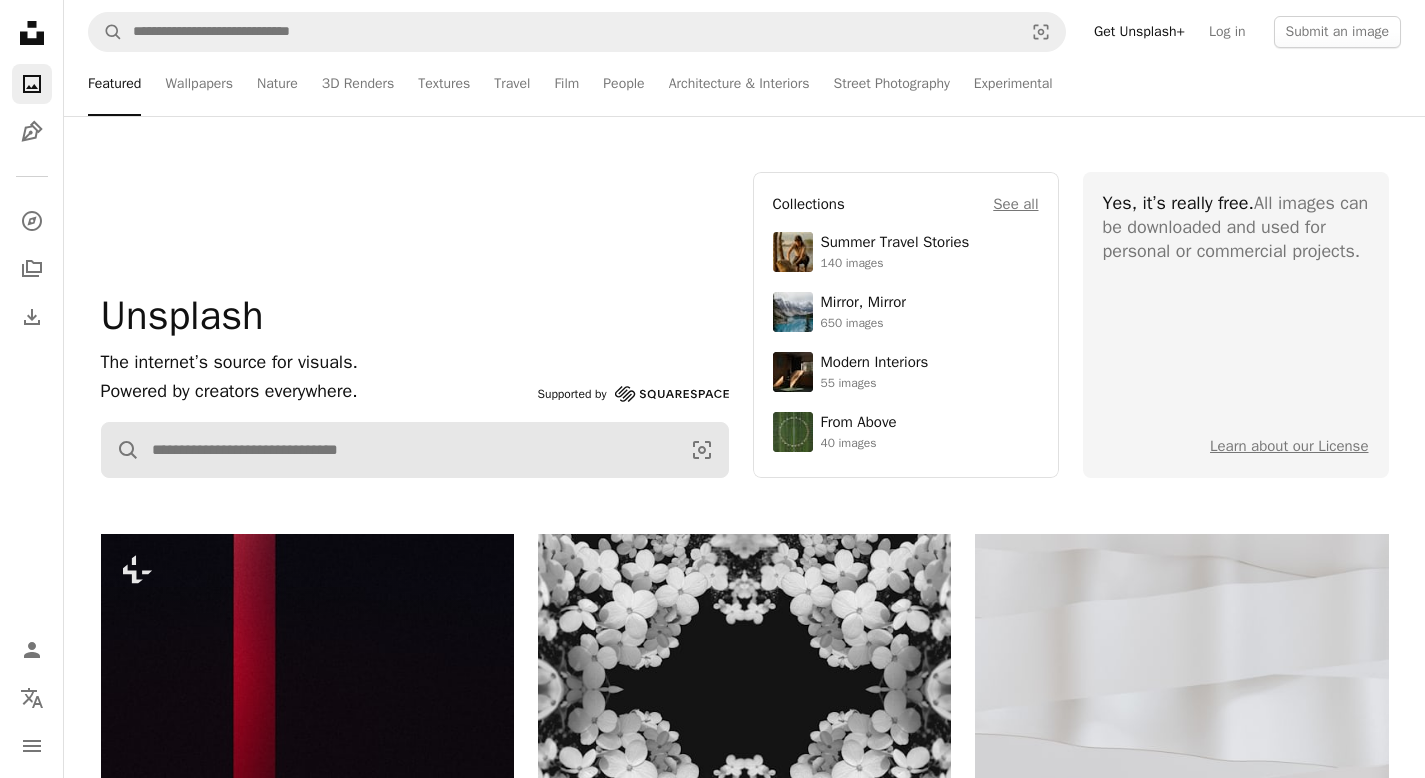 scroll, scrollTop: 256, scrollLeft: 0, axis: vertical 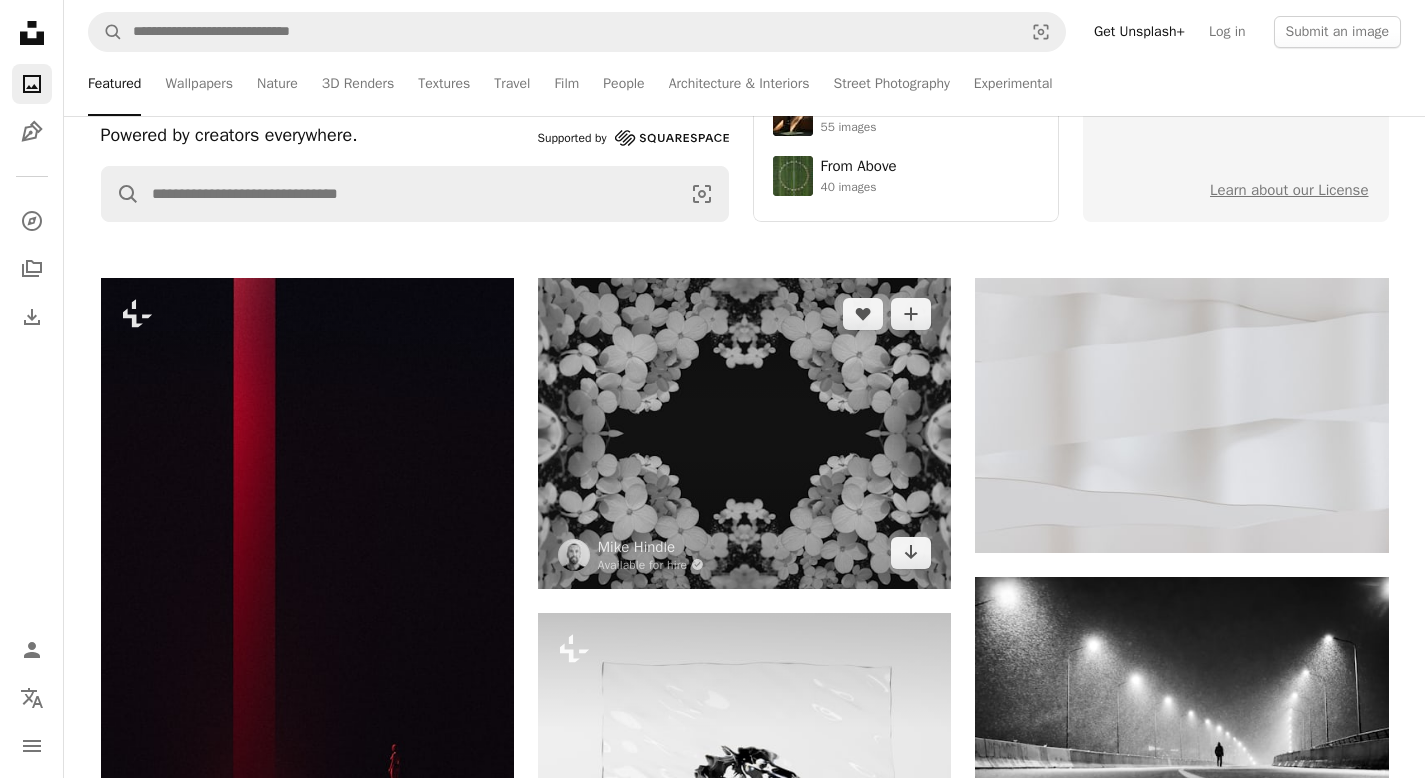 click at bounding box center [744, 433] 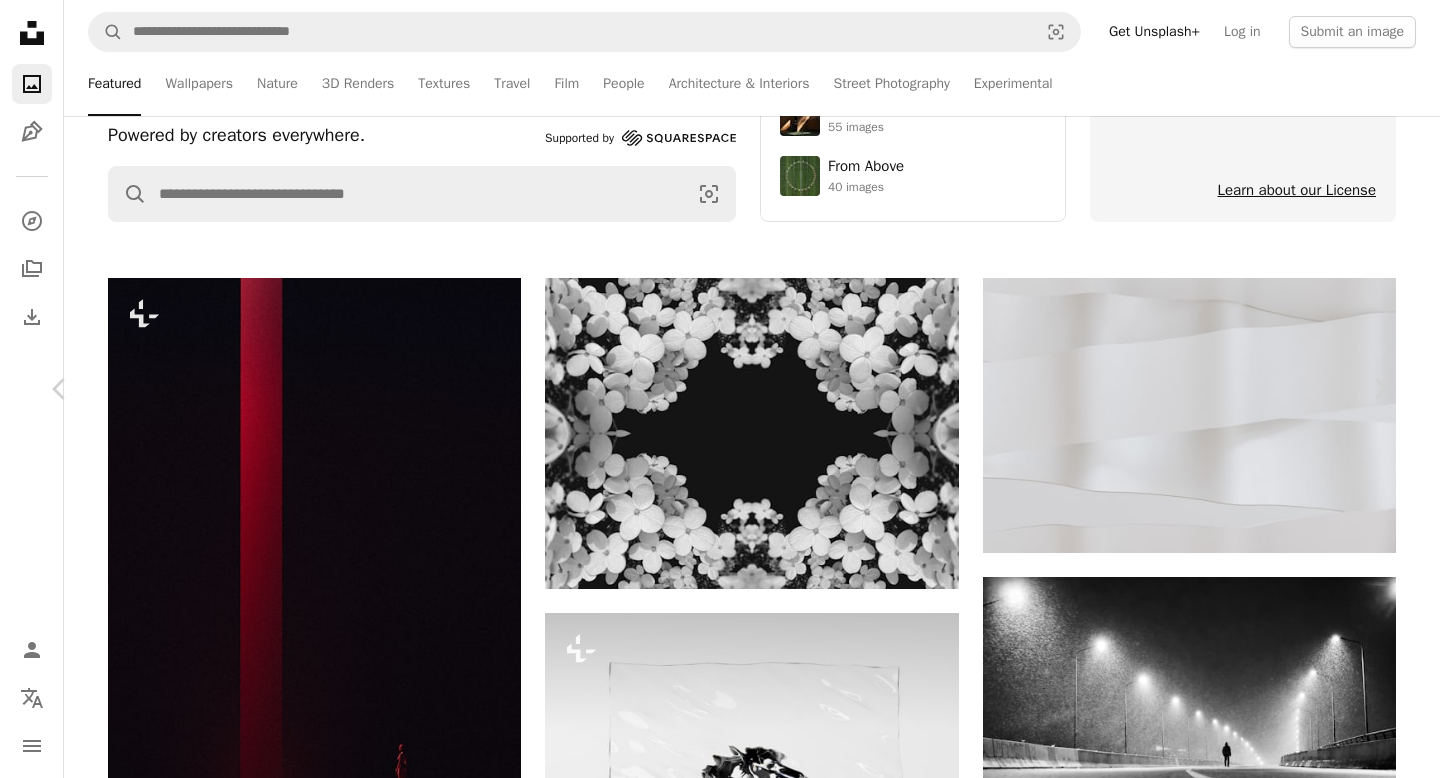 click on "A map marker Derby, [COUNTRY] Calendar outlined Published  [TIME] ago Camera Google, Pixel 9 Pro XL Safety Free to use under the  Unsplash License wallpaper background flowers flower flower wallpaper patterns flower background monochrome hydrangea symmetry copy space symmetrical leaf blossom outdoors accessory accessories petal hole anemone Free images Browse premium related images on iStock  |  Save 20% with code UNSPLASH20 View more on iStock  ↗ Related images A heart A plus sign [FIRST] [LAST] Available for hire A checkmark inside of a circle Arrow pointing down Plus sign for Unsplash+ A heart A plus sign Resource Database For  Unsplash+ A lock" at bounding box center (720, 5060) 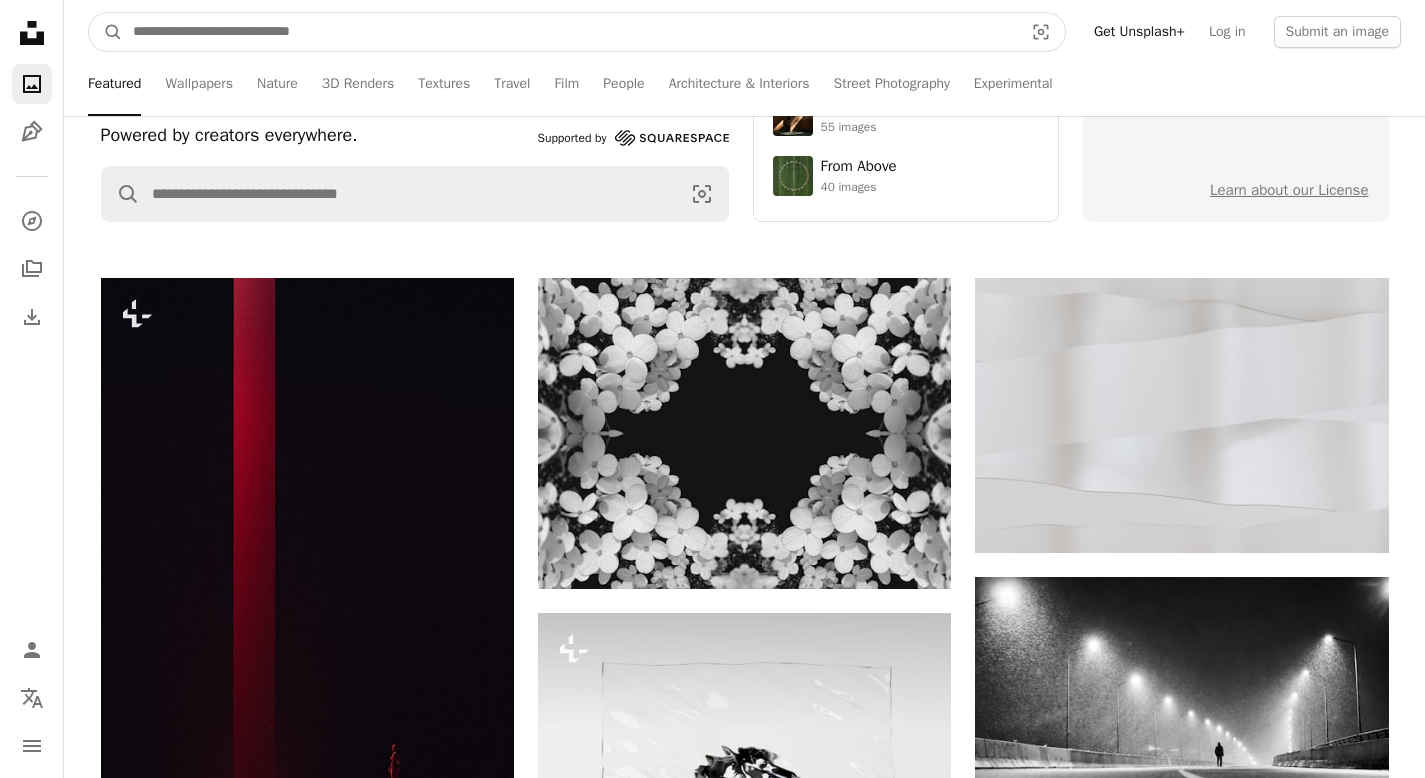 click at bounding box center (570, 32) 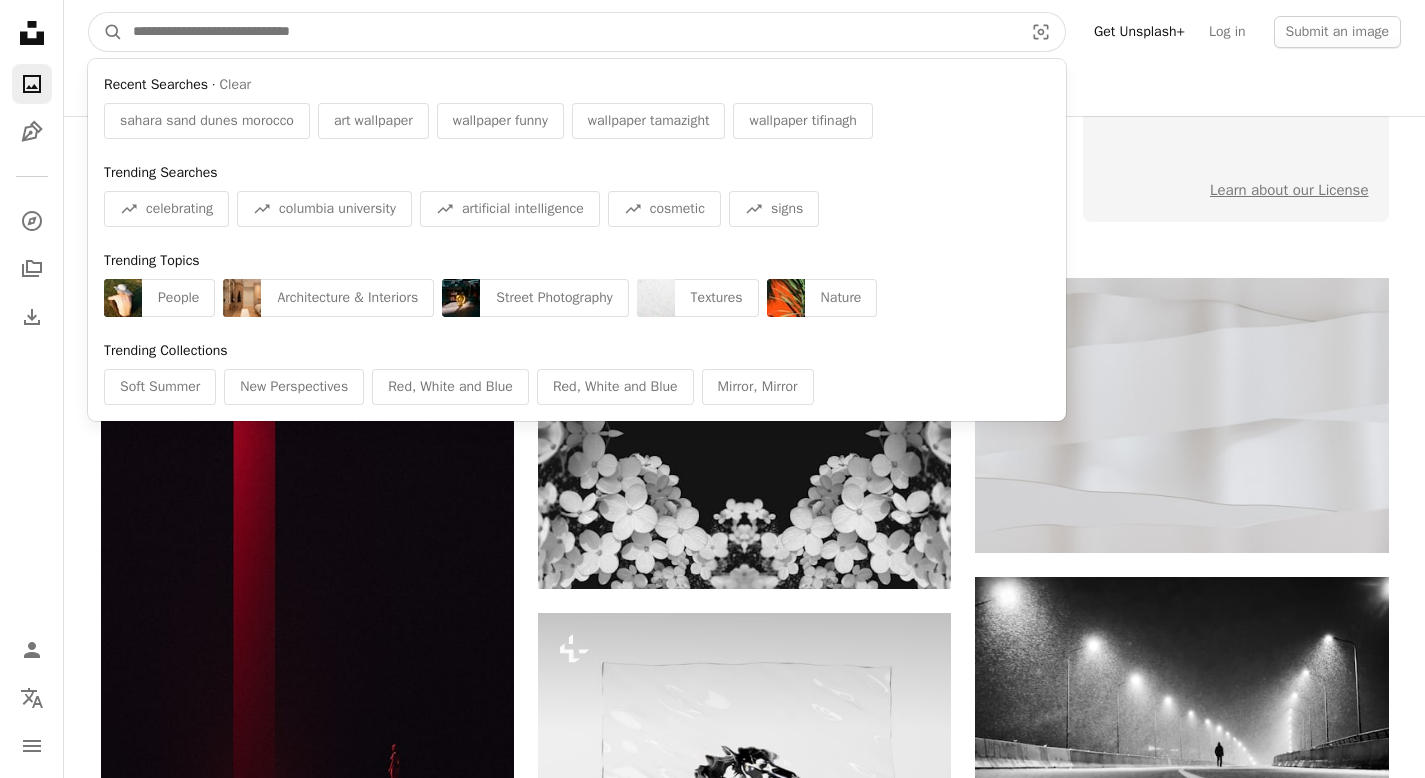 paste on "**********" 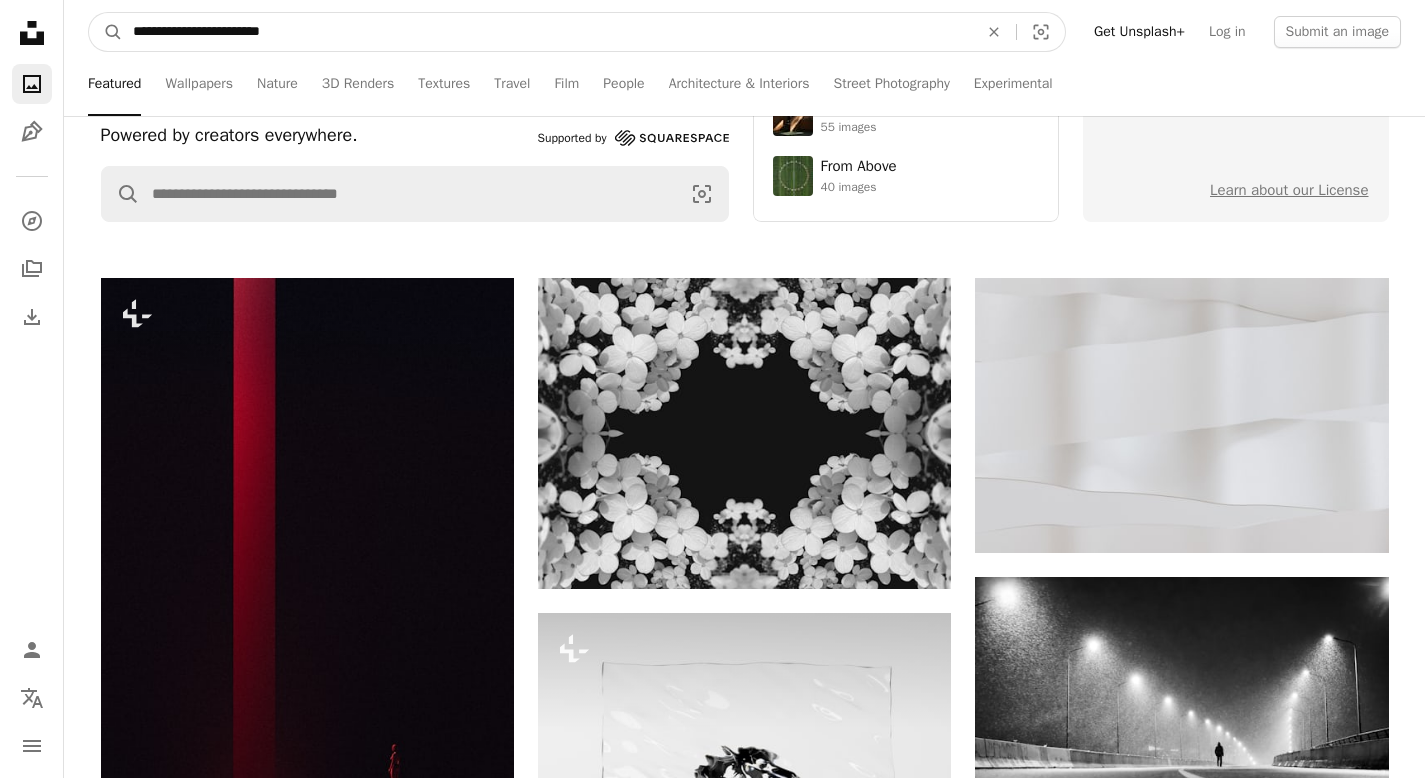 type on "**********" 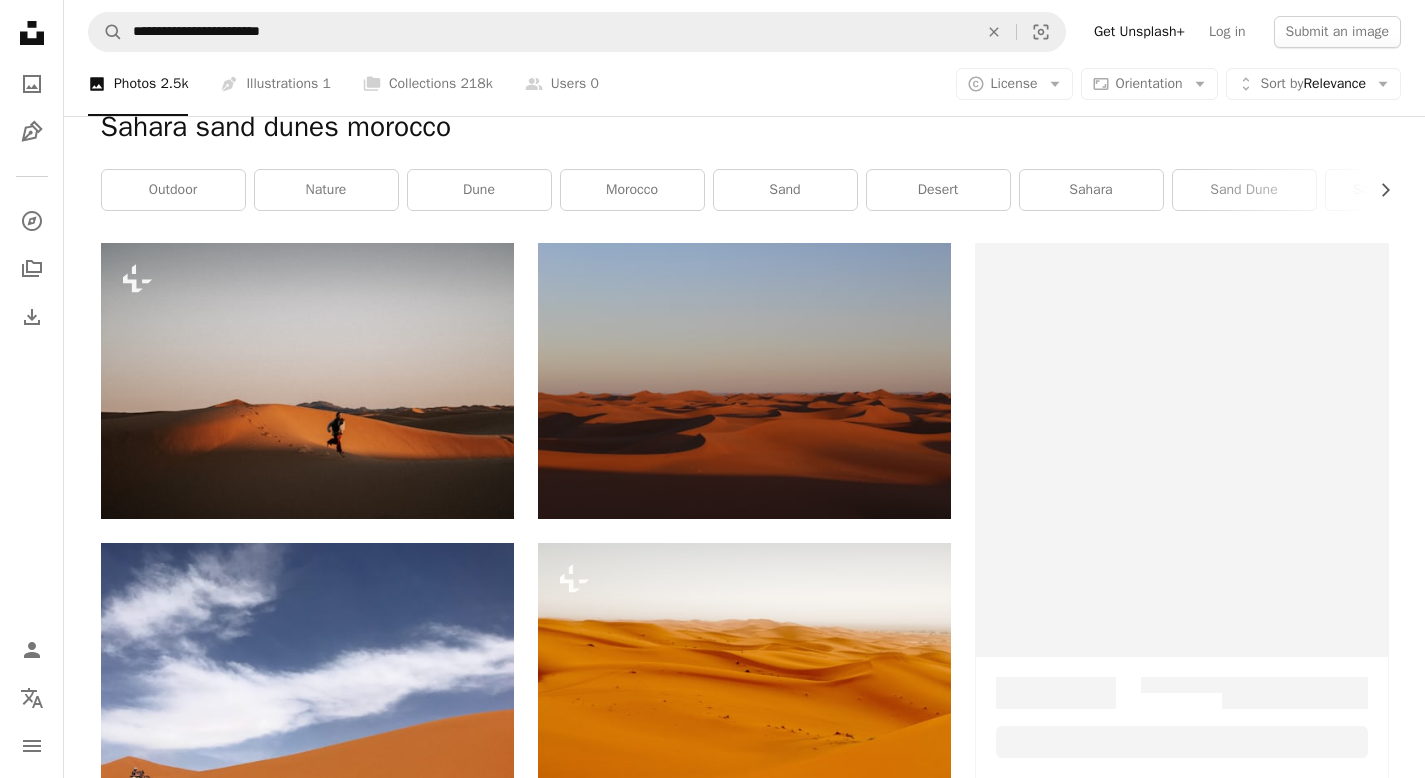 scroll, scrollTop: 0, scrollLeft: 0, axis: both 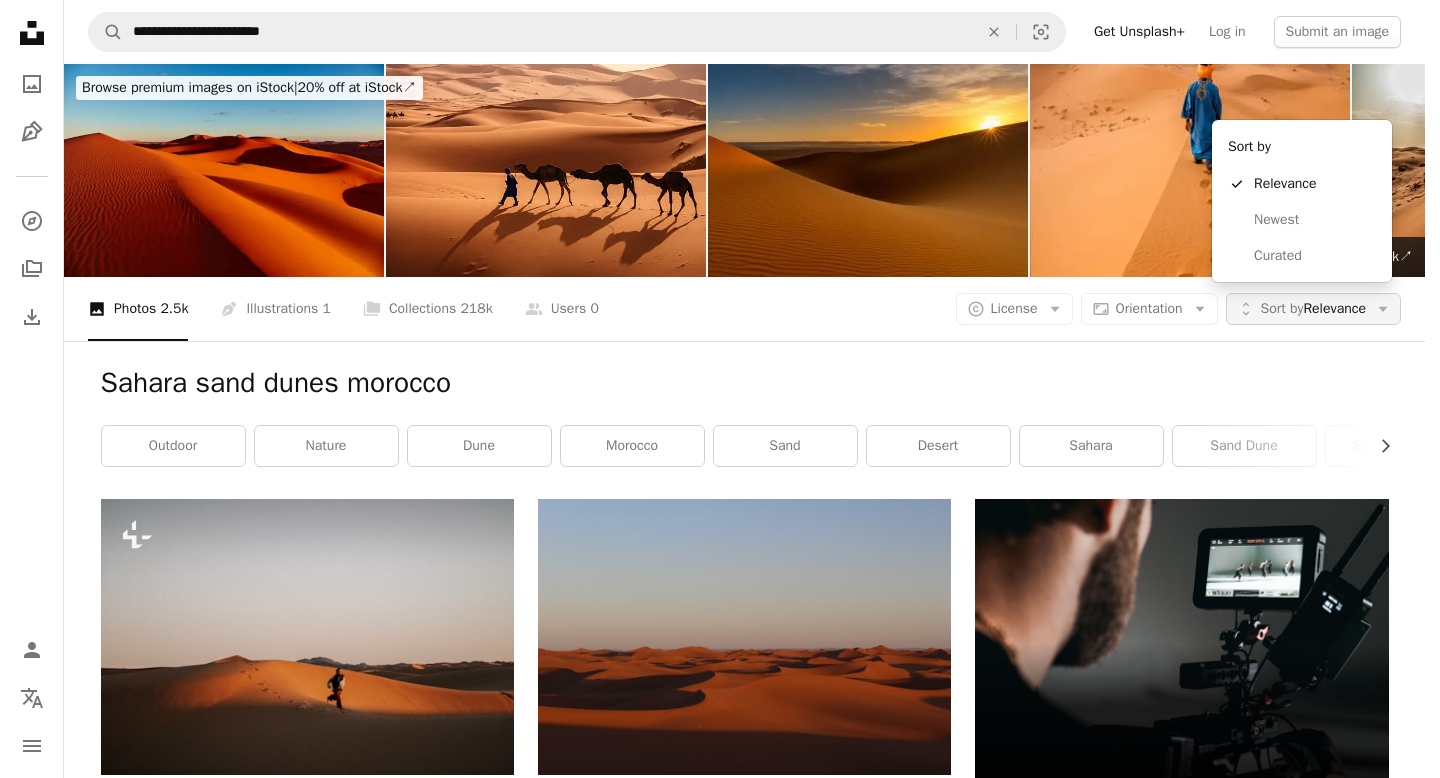 click on "Sort by" at bounding box center [1282, 308] 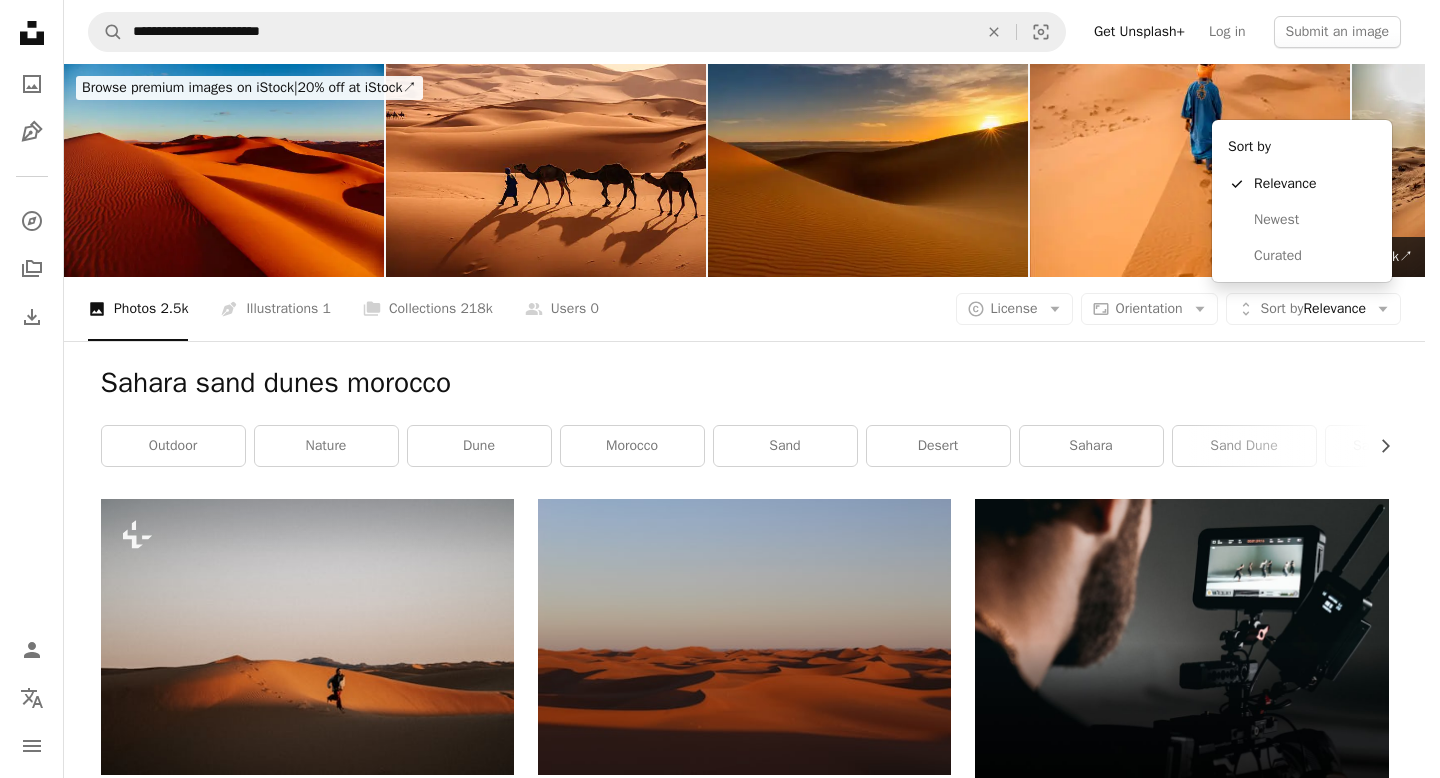 click on "**********" at bounding box center [712, 389] 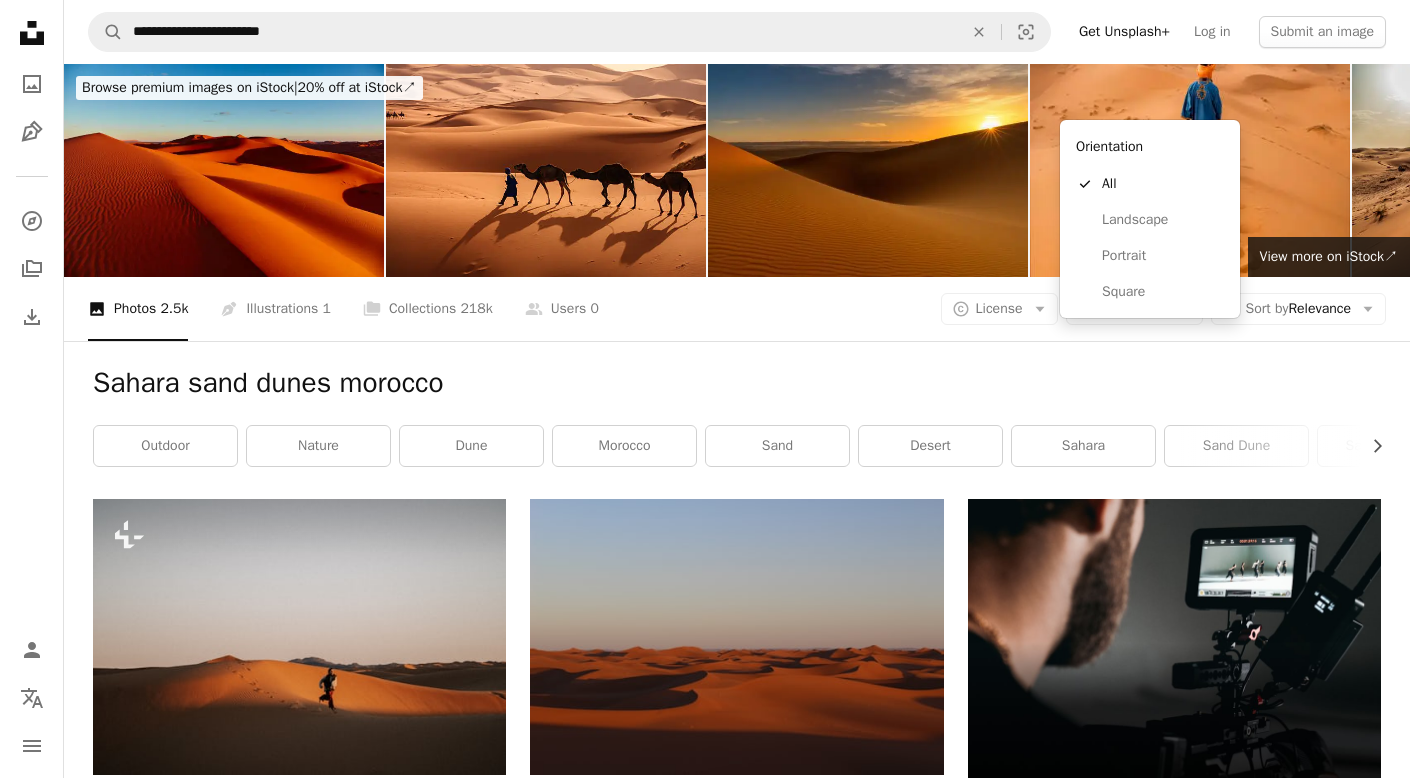 click on "Orientation" at bounding box center [1134, 308] 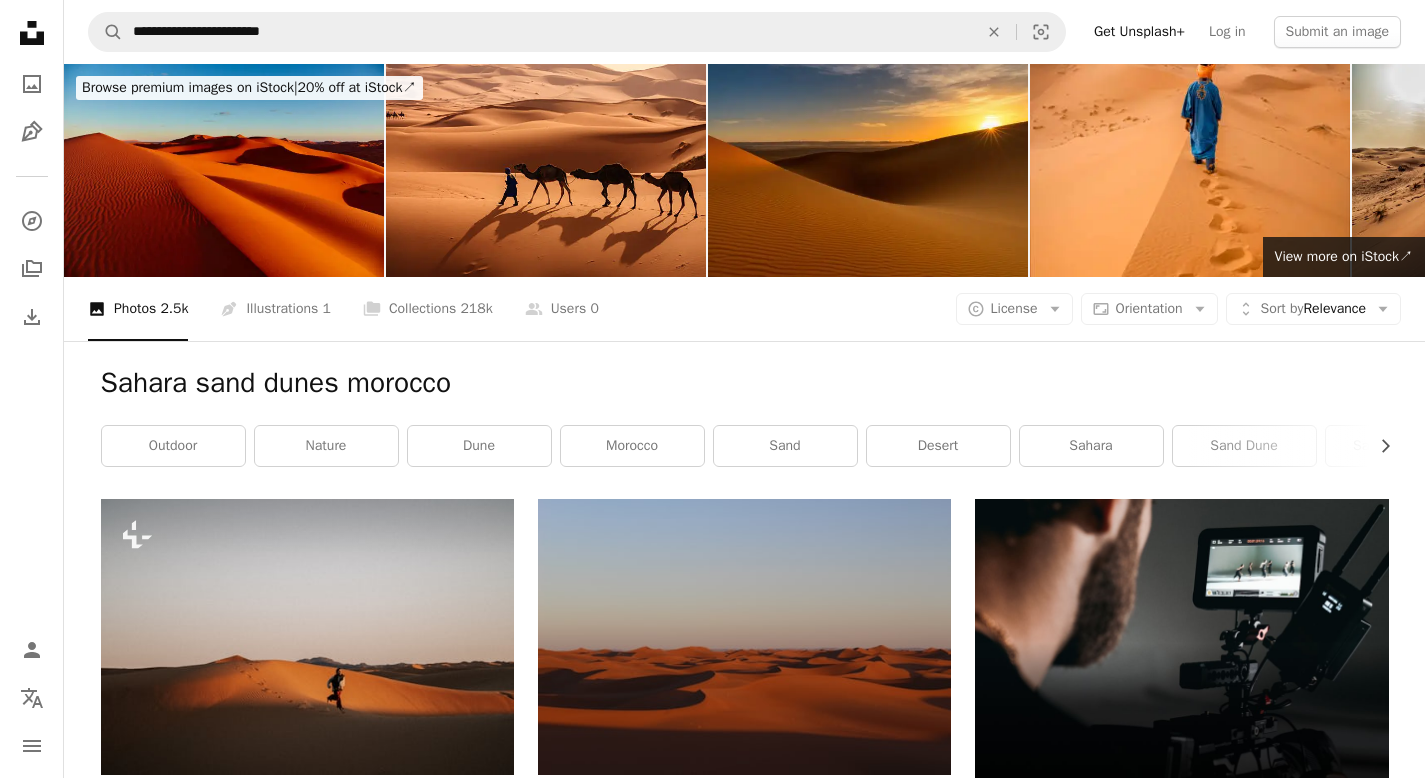 click on "**********" at bounding box center (712, 2379) 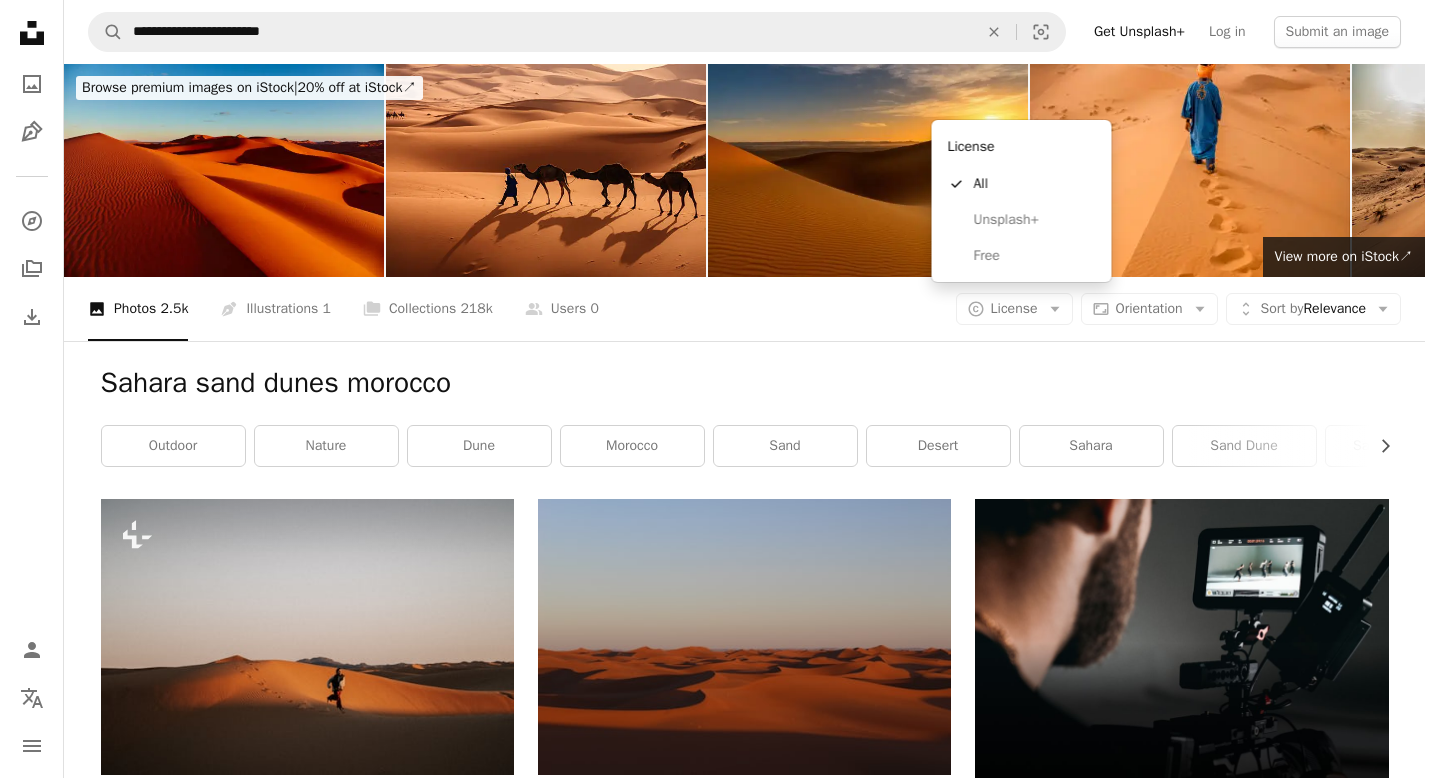 click on "License" at bounding box center (1014, 308) 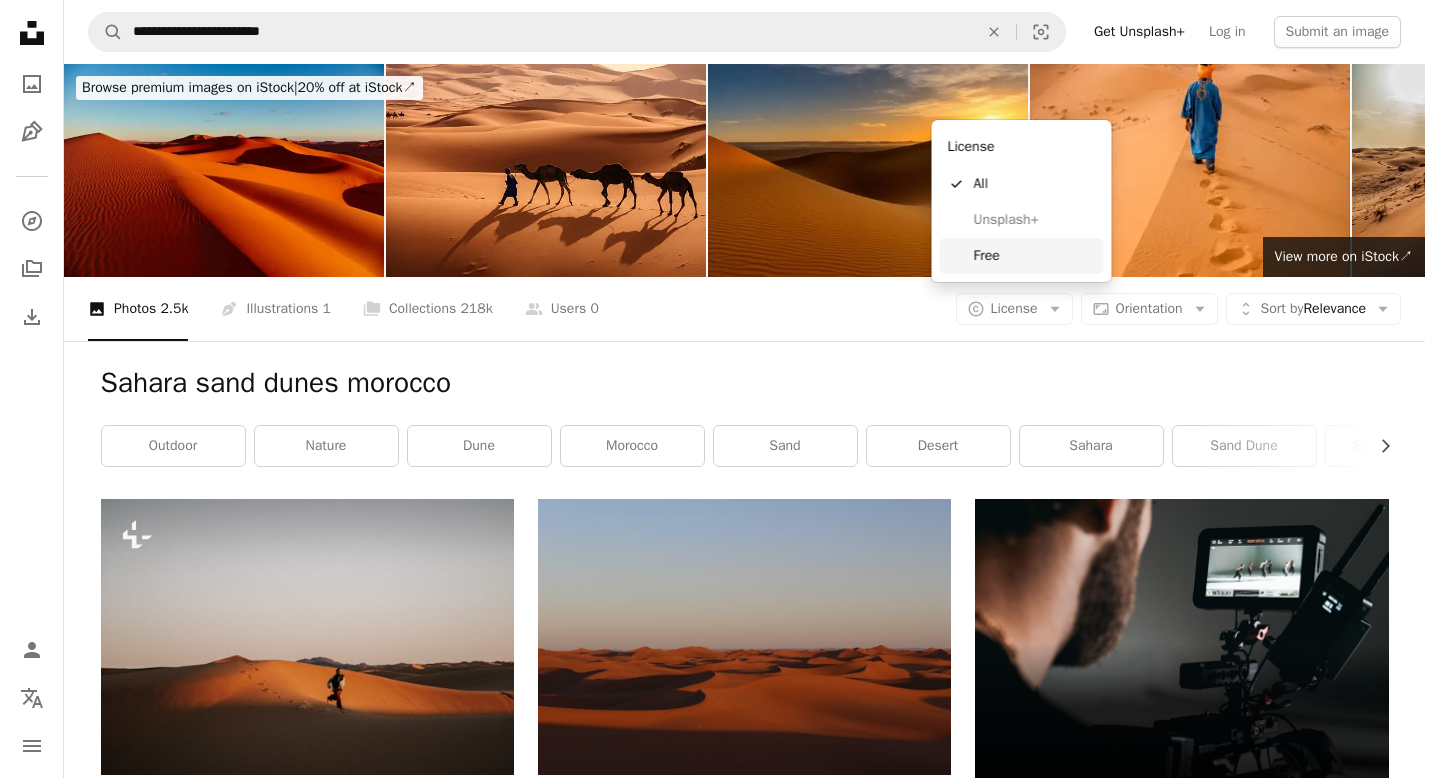 click on "Free" at bounding box center (1035, 256) 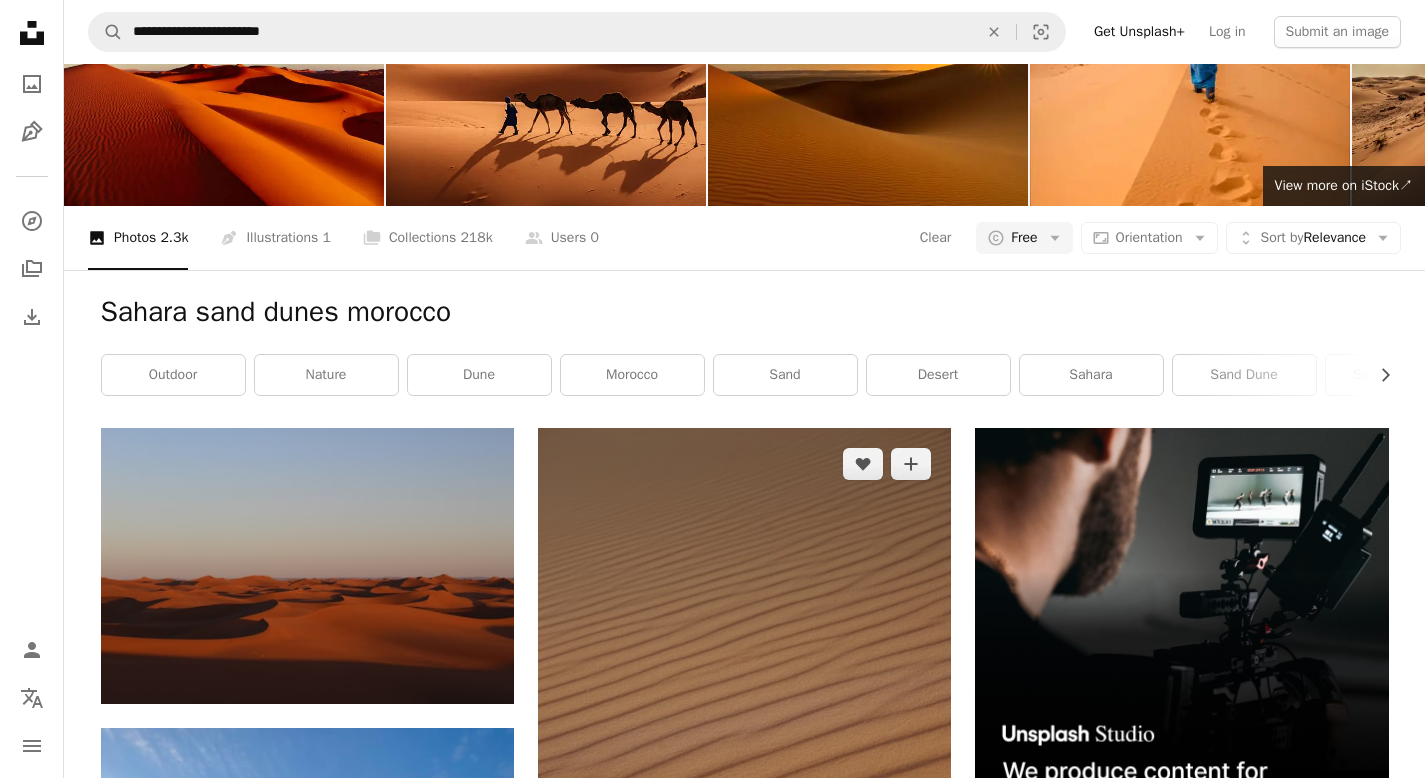 scroll, scrollTop: 183, scrollLeft: 0, axis: vertical 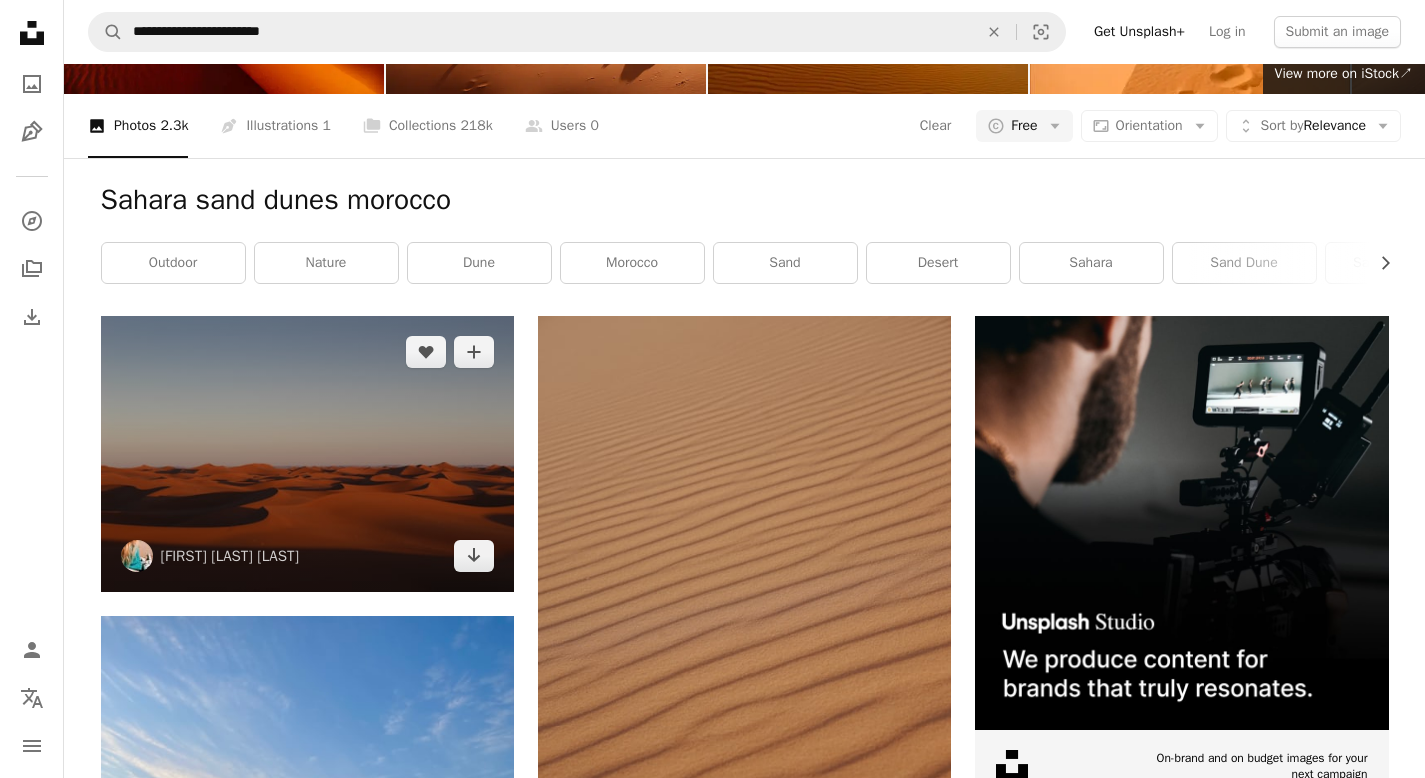 click at bounding box center [307, 453] 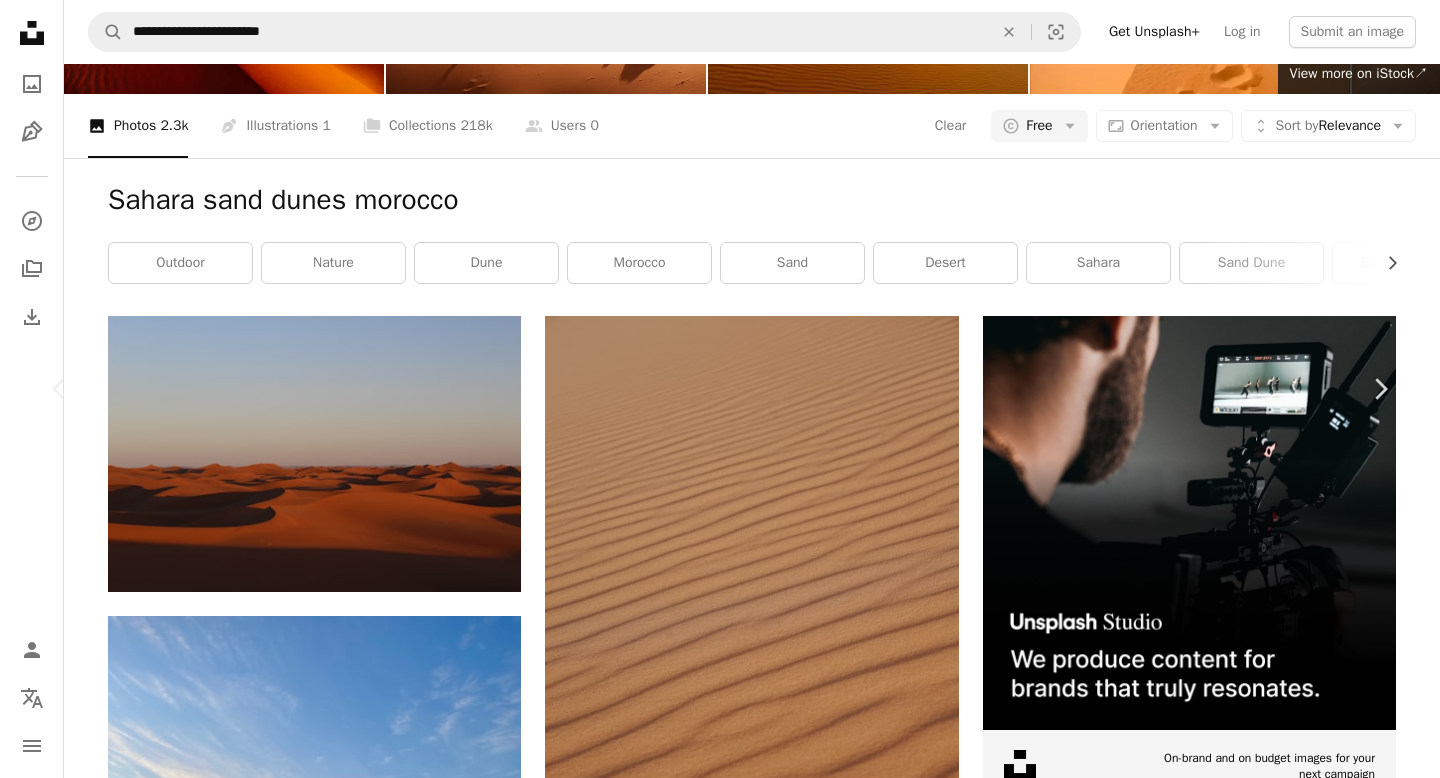 click on "An X shape Chevron left Chevron right An X shape Close Say thanks! Give a shoutout to  [FIRST] [LAST]  on social or copy the text below to attribute. A URL sharing icon (chains) Facebook icon X (formerly Twitter) icon Pinterest icon An envelope Photo by  [FIRST] [LAST]  on  Unsplash
Copy content Squarespace simplifies everything—from setup to management to marketing. Get Started [FIRST] [LAST] [USERNAME] A heart A plus sign Download free Chevron down Zoom in Views 18,026 Downloads 126 A forward-right arrow Share Info icon Info More Actions Sand dunes in Erg Chigaga, Morocco. [MONTH] [YEAR]. A map marker Erg Chigaga، Morocco Calendar outlined Published on  [DATE], [YEAR] Camera Canon, EOS 100D Safety Free to use under the  Unsplash License morocco sahara desert dunes sahara desert morocco desert scenery outdoors horizon ground Free images Browse premium related images on iStock  |  Save 20% with code UNSPLASH20 View more on iStock  ↗ Related images A heart A plus sign [FIRST] [LAST] Arrow pointing down Plus sign for Unsplash+ A heart A plus sign [FIRST] [LAST] For  Unsplash+ A lock Download A heart A plus sign [FIRST] [LAST] Arrow pointing down A heart A plus sign [FIRST] [LAST] Arrow pointing down A heart A plus sign [FIRST] [LAST] Arrow pointing down A heart A plus sign A heart" at bounding box center [720, 4645] 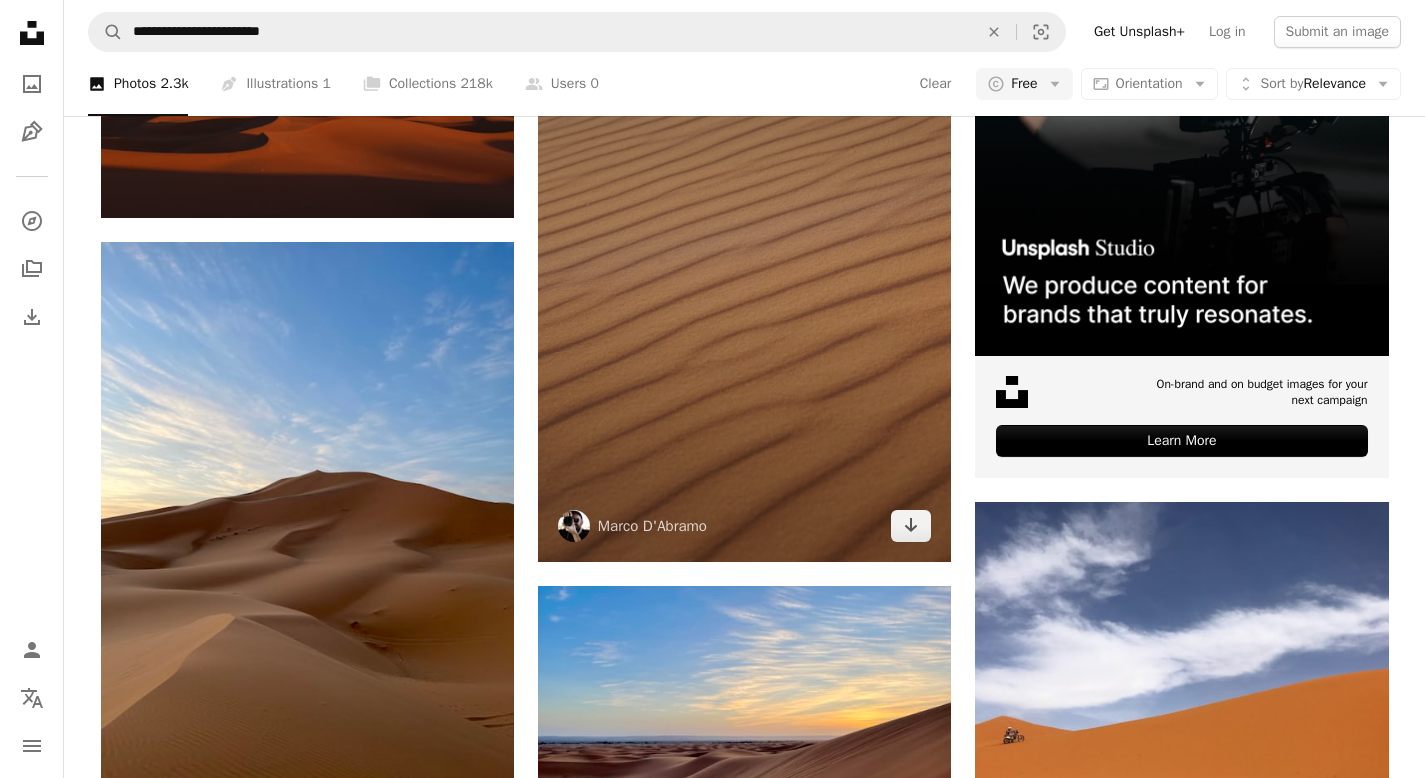 scroll, scrollTop: 0, scrollLeft: 0, axis: both 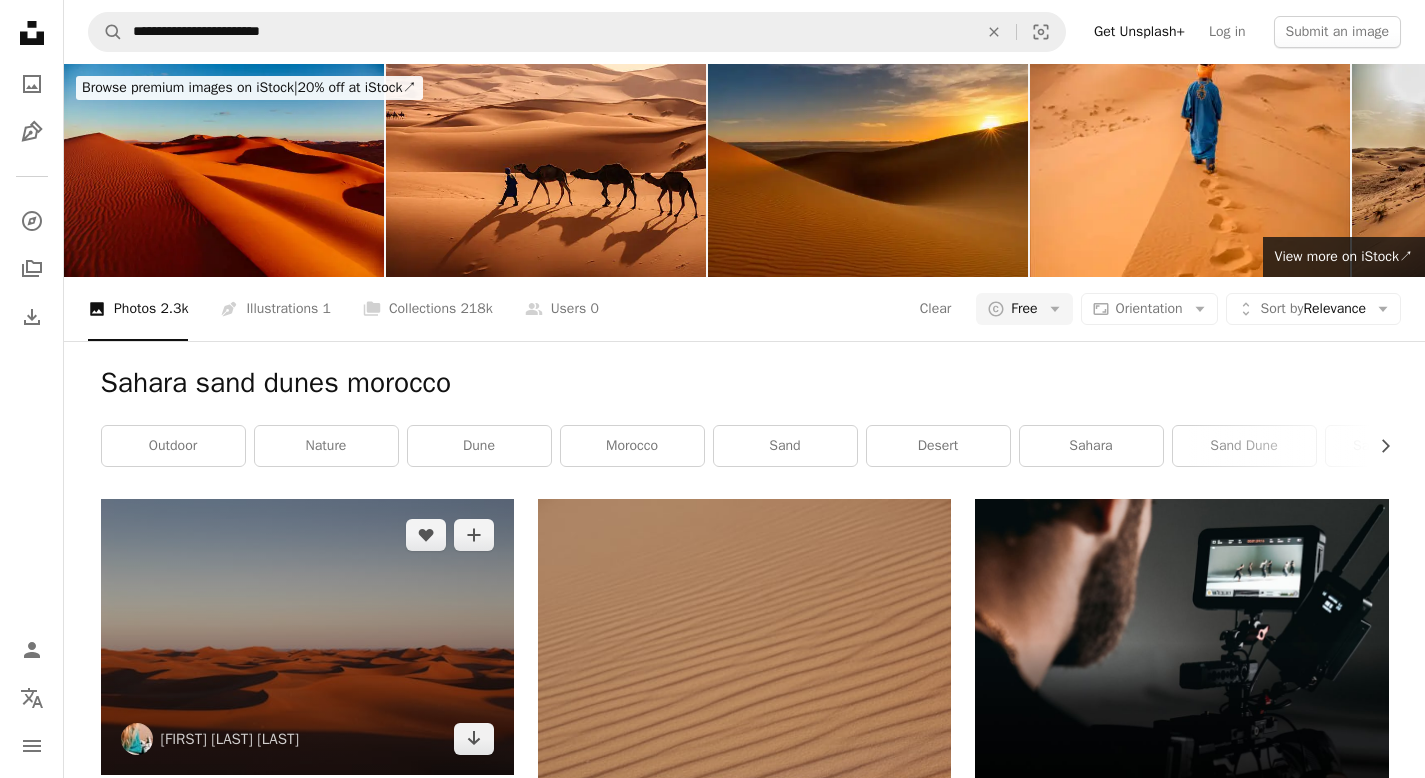 click at bounding box center [307, 636] 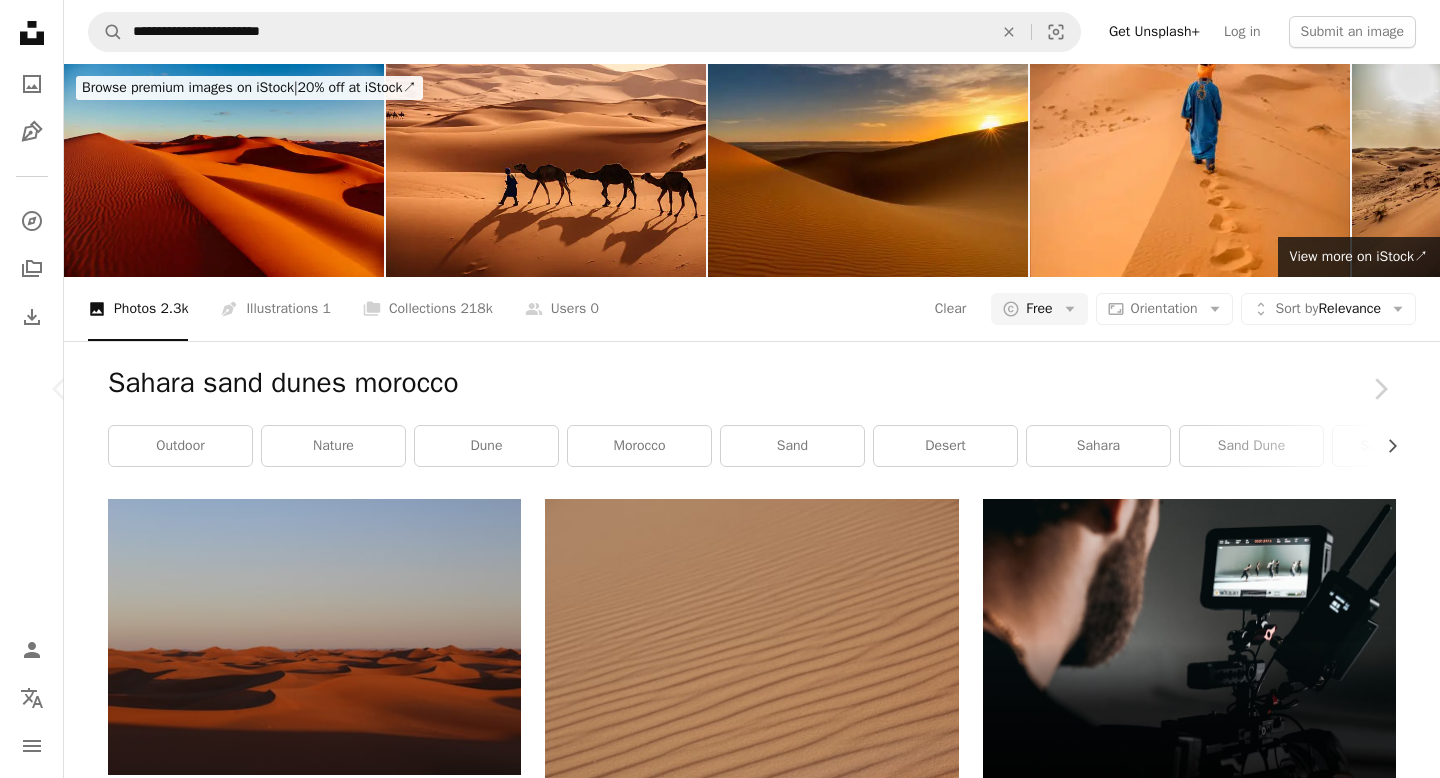 click on "Download free" at bounding box center (1191, 4486) 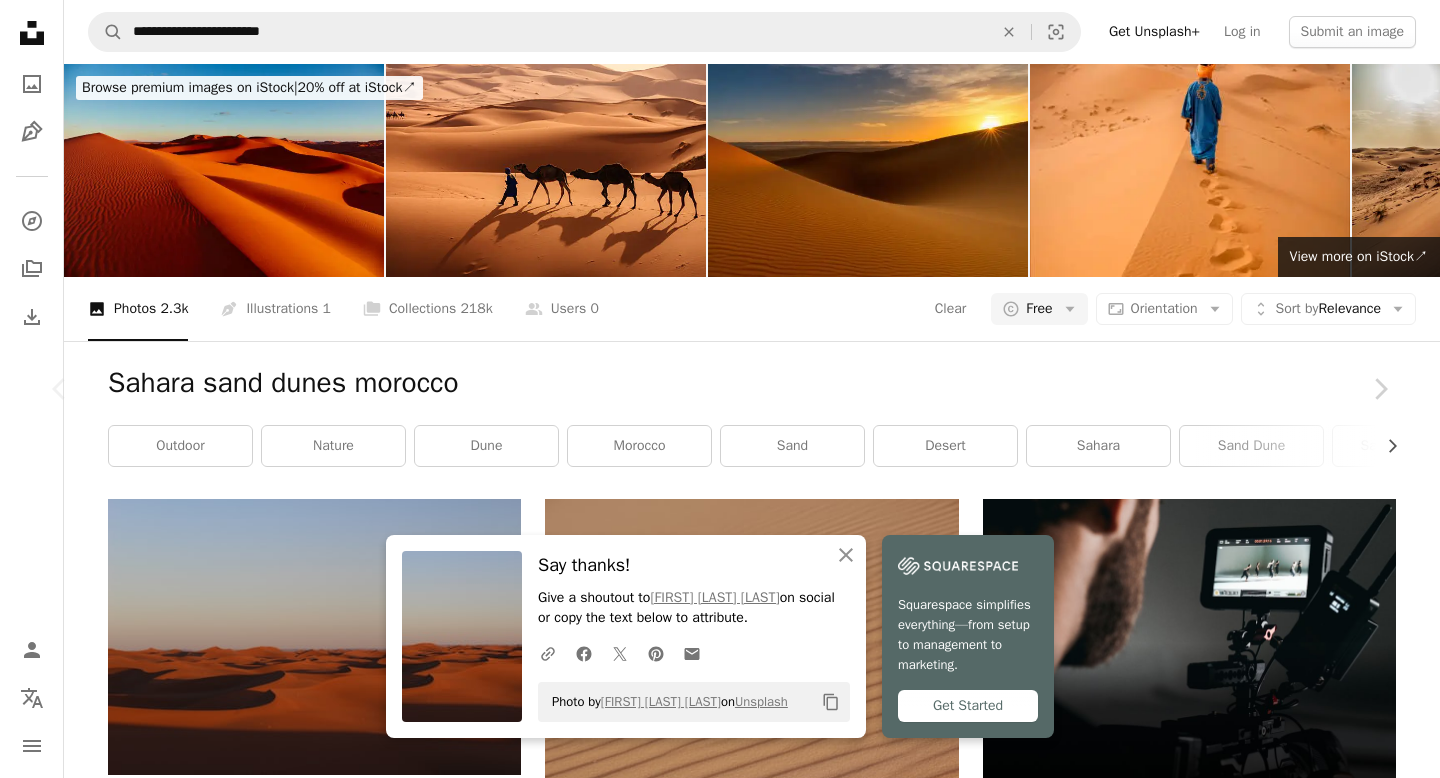 click on "An X shape Chevron left Chevron right An X shape Close Say thanks! Give a shoutout to  [FIRST] [LAST]  on social or copy the text below to attribute. A URL sharing icon (chains) Facebook icon X (formerly Twitter) icon Pinterest icon An envelope Photo by  [FIRST] [LAST]  on  Unsplash
Copy content Squarespace simplifies everything—from setup to management to marketing. Get Started [FIRST] [LAST] [USERNAME] A heart A plus sign Download free Chevron down Zoom in Views 18,026 Downloads 126 A forward-right arrow Share Info icon Info More Actions Sand dunes in Erg Chigaga, Morocco. [MONTH] [YEAR]. A map marker Erg Chigaga، Morocco Calendar outlined Published on  [DATE], [YEAR] Camera Canon, EOS 100D Safety Free to use under the  Unsplash License morocco sahara desert dunes sahara desert morocco desert scenery outdoors horizon ground Free images Browse premium related images on iStock  |  Save 20% with code UNSPLASH20 View more on iStock  ↗ Related images A heart A plus sign" at bounding box center [720, 4828] 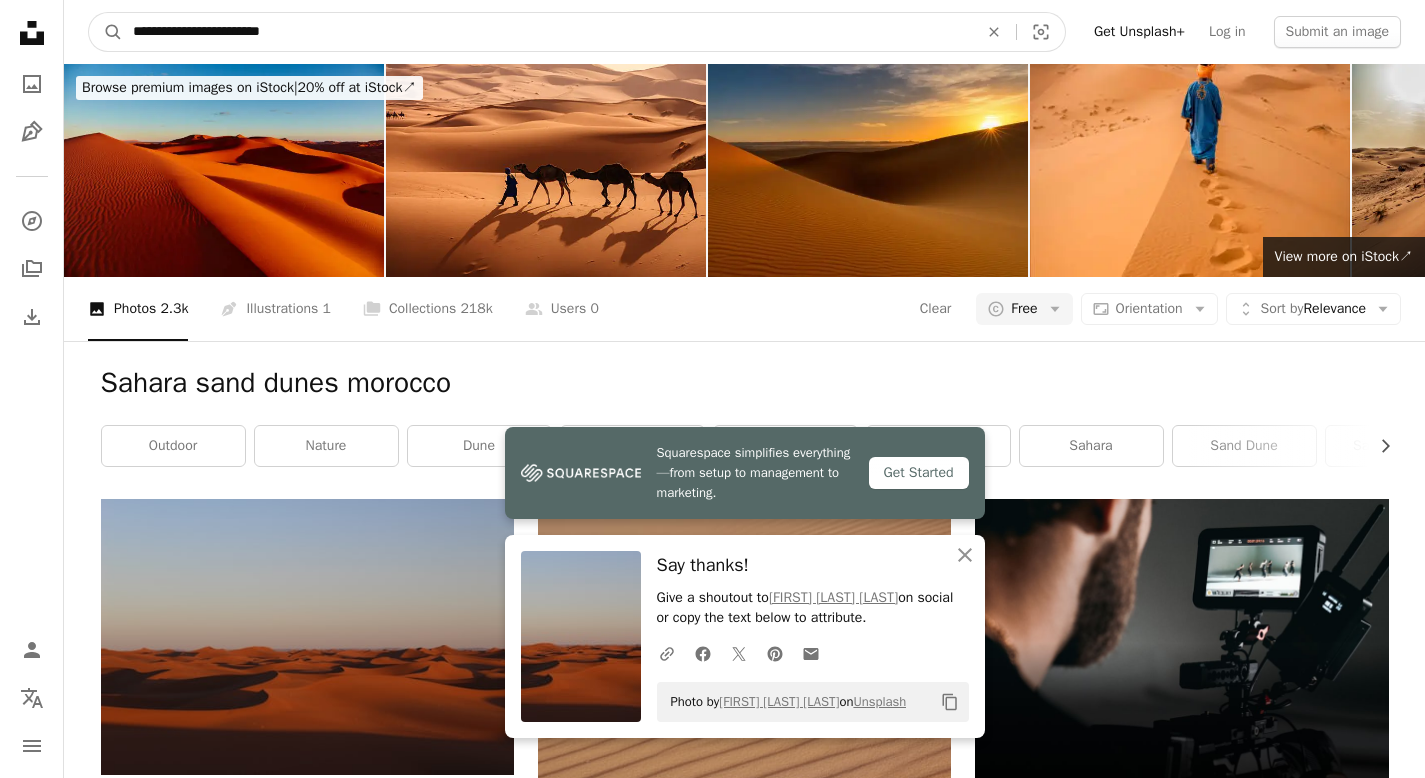 click on "**********" at bounding box center (547, 32) 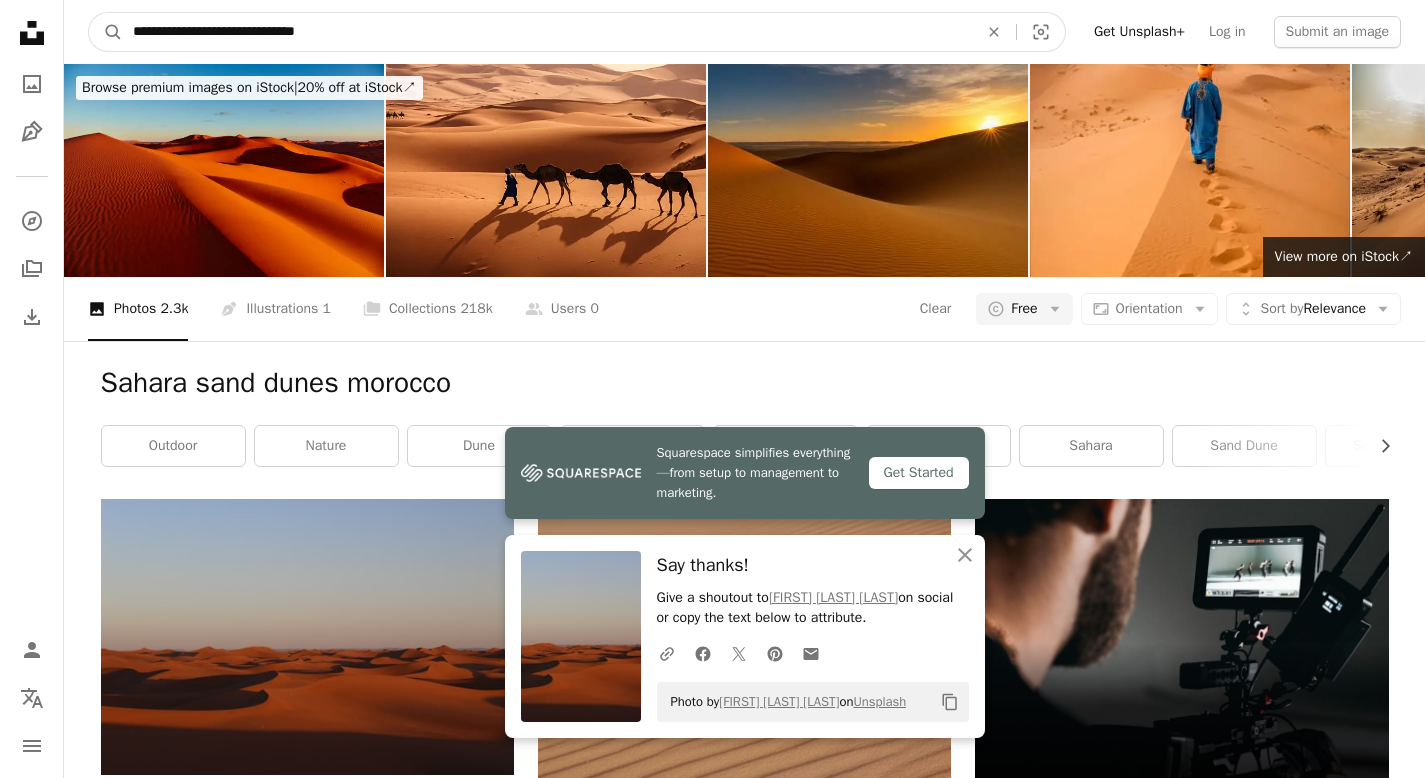 click on "A magnifying glass" at bounding box center [106, 32] 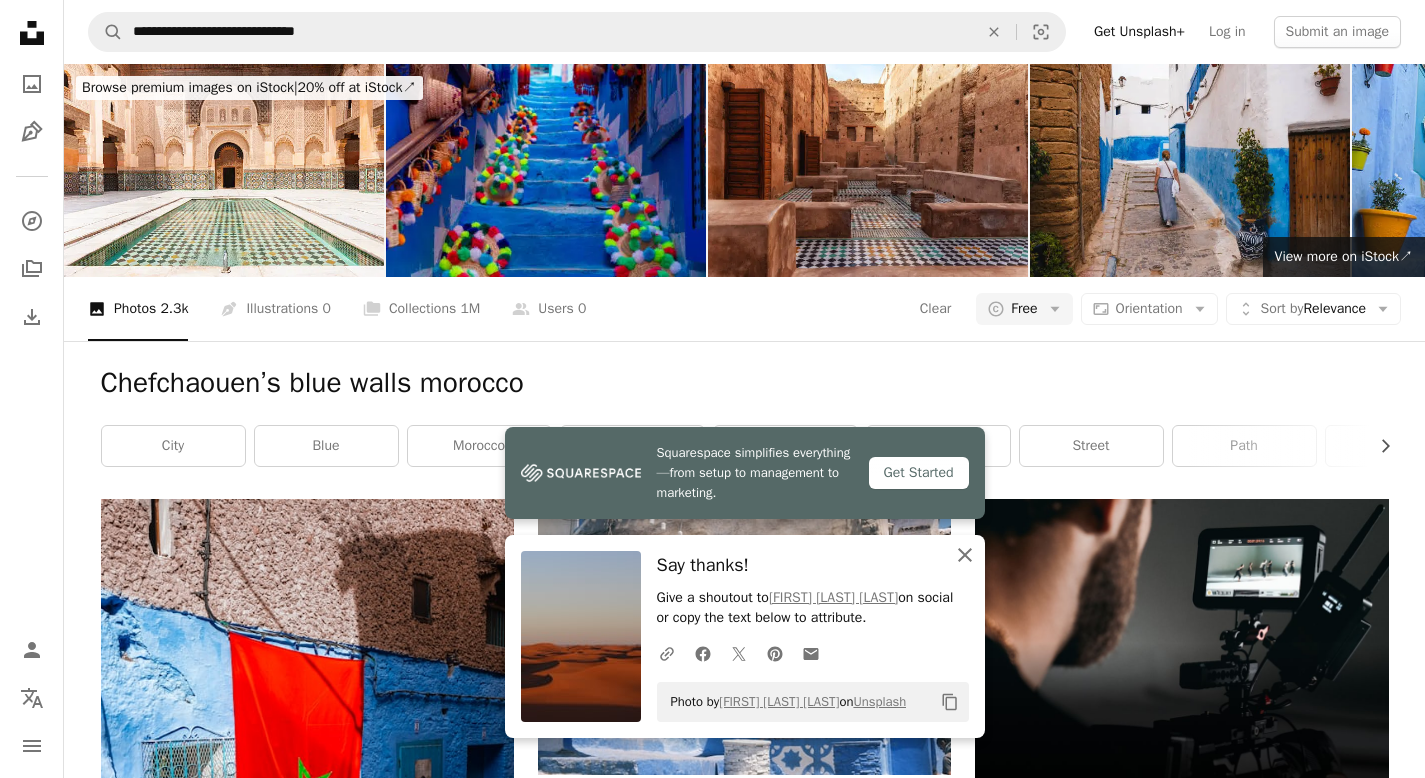 click on "An X shape" 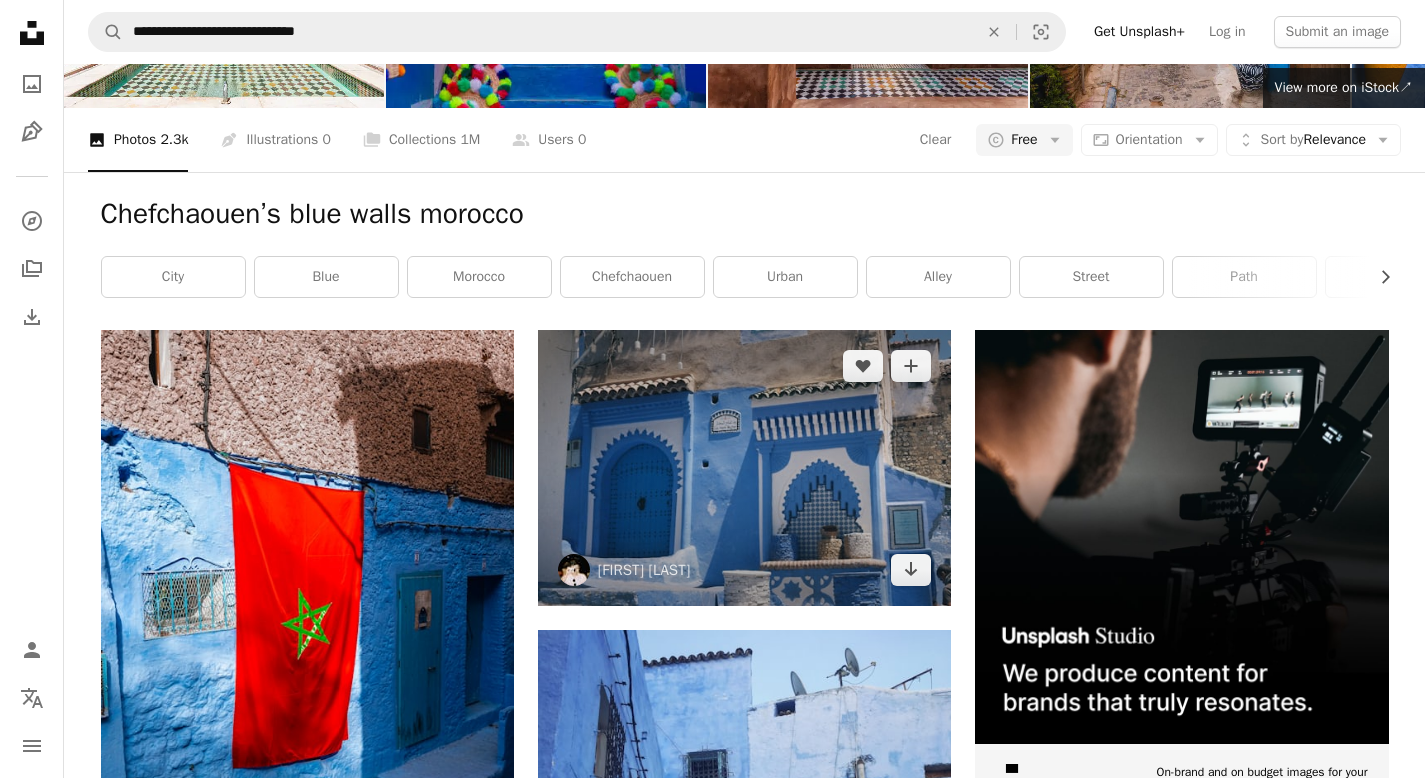 scroll, scrollTop: 128, scrollLeft: 0, axis: vertical 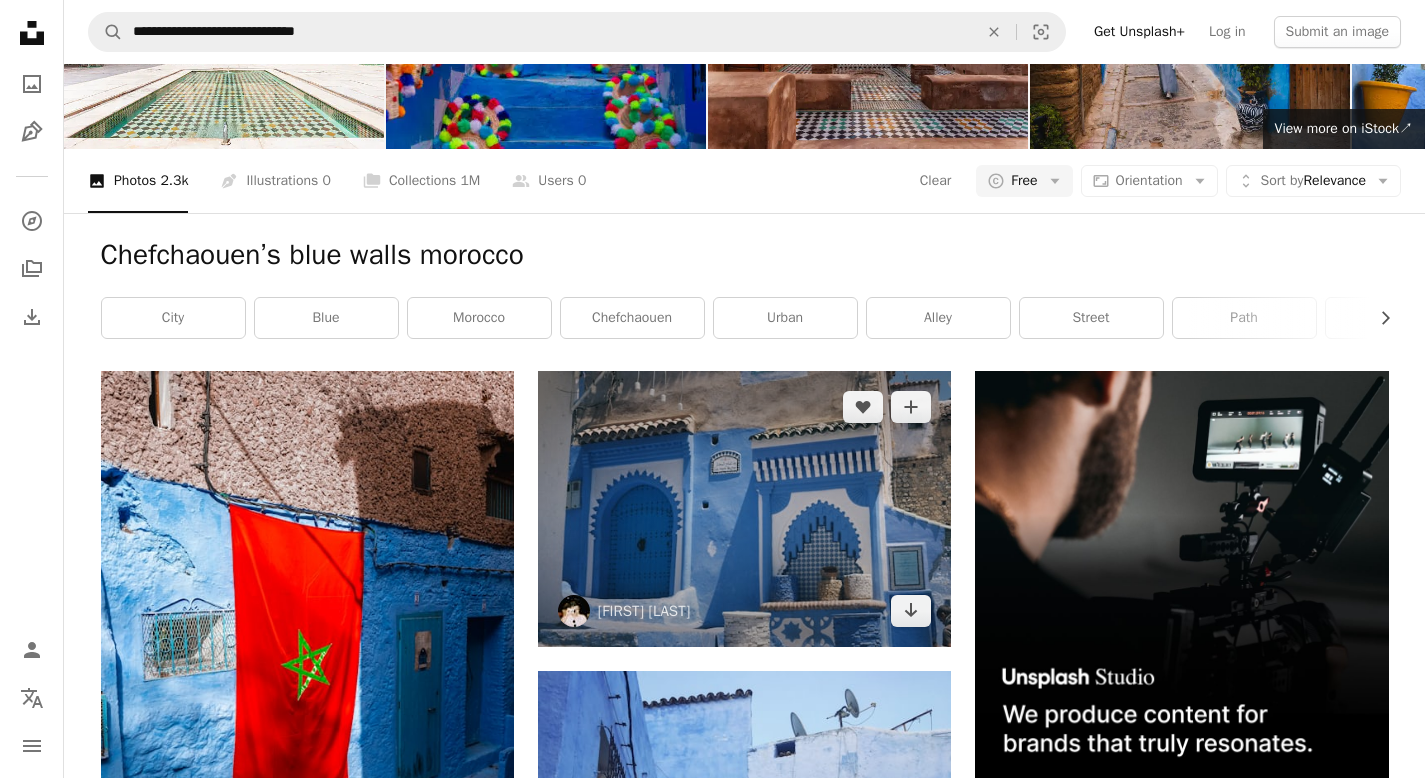 click at bounding box center (744, 508) 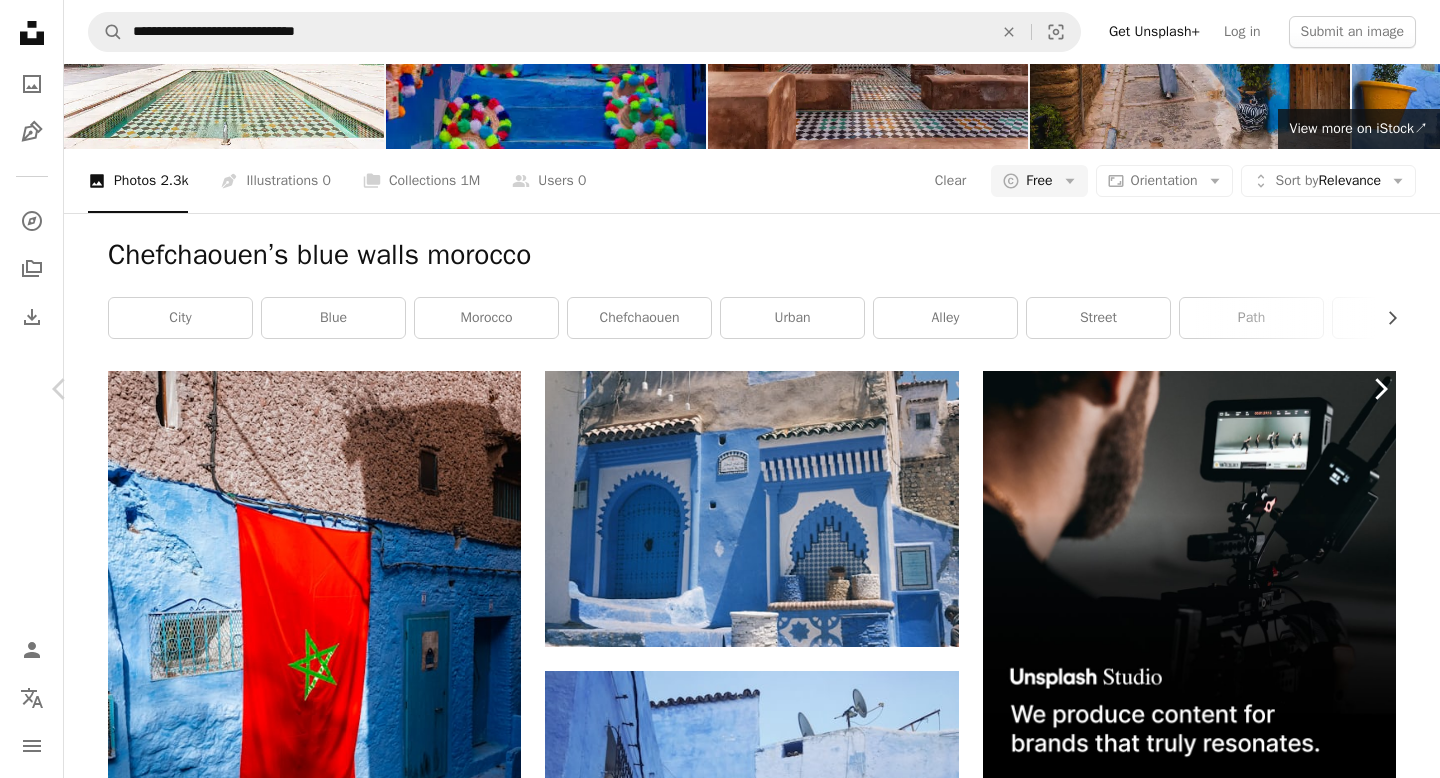 click on "Chevron right" at bounding box center [1380, 389] 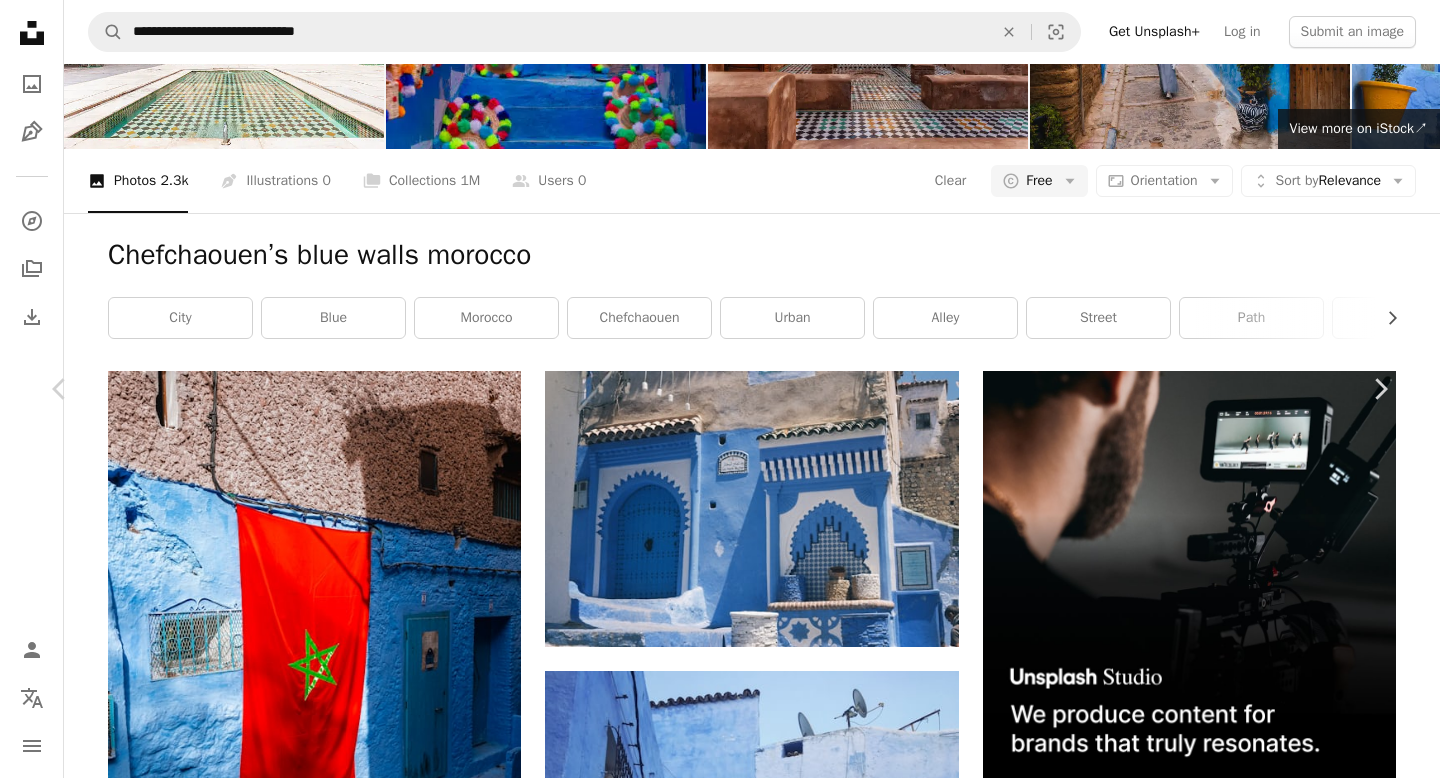 click on "A map marker Chefchaouen, [COUNTRY] Calendar outlined Published on  [MONTH] [DAY], [YEAR] Camera SONY, ILCE-7RM5 Safety Free to use under the  Unsplash License travel city architecture blue street africa [COUNTRY] muslim street photography trip chefchaouen blue city aisle road urban path outdoors alley shelter walkway HD Wallpapers Browse premium related images on iStock  |  Save 20% with code UNSPLASH20 View more on iStock  ↗ Related images A heart A plus sign [FIRST] Arrow pointing down A heart A plus sign [FIRST] [LAST] Arrow pointing down A heart A plus sign [FIRST] [LAST] Available for hire A checkmark inside of a circle Arrow pointing down A heart A plus sign [FIRST] [LAST] Arrow pointing down A heart A plus sign [FIRST] [LAST] Available for hire A checkmark inside of a circle Arrow pointing down" at bounding box center (720, 5957) 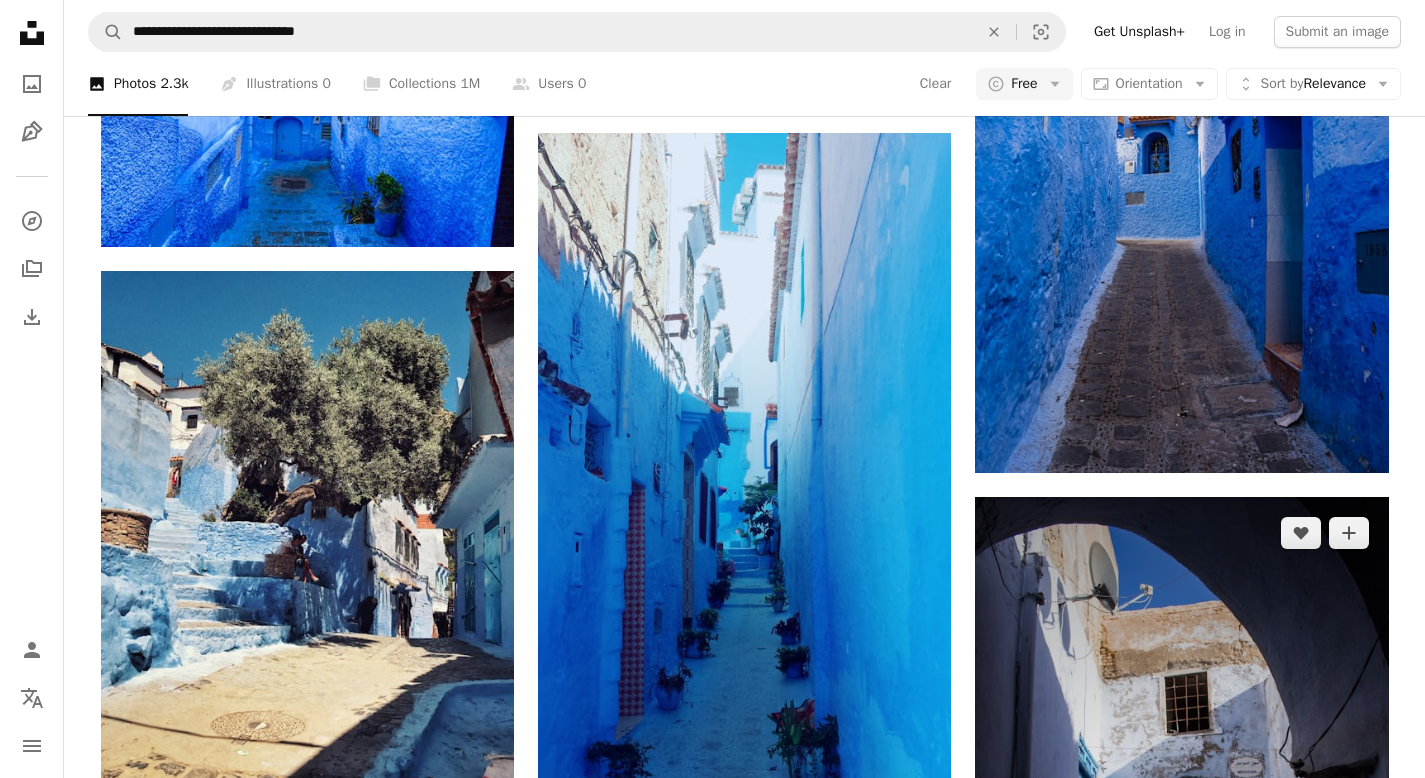 scroll, scrollTop: 1203, scrollLeft: 0, axis: vertical 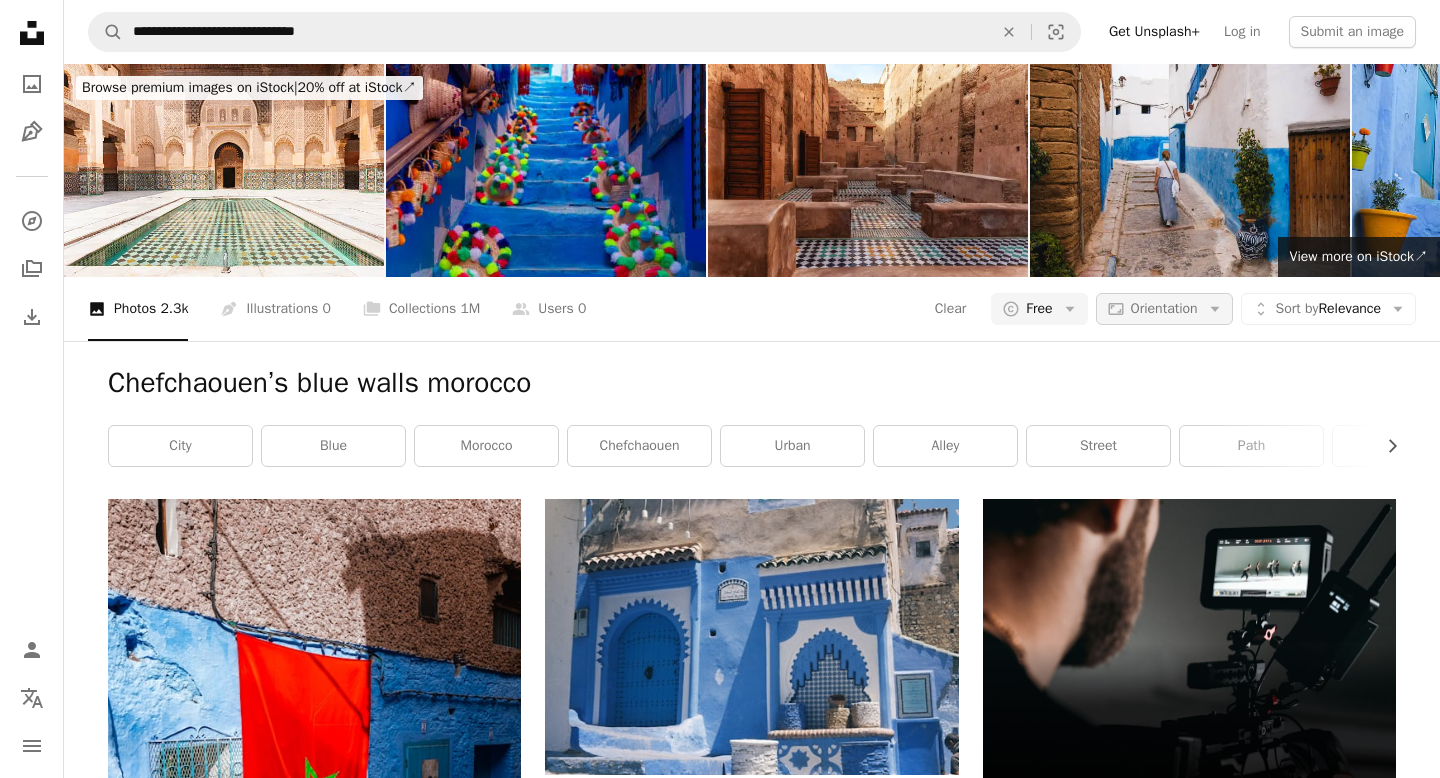click on "Aspect ratio Orientation Arrow down" at bounding box center [1164, 309] 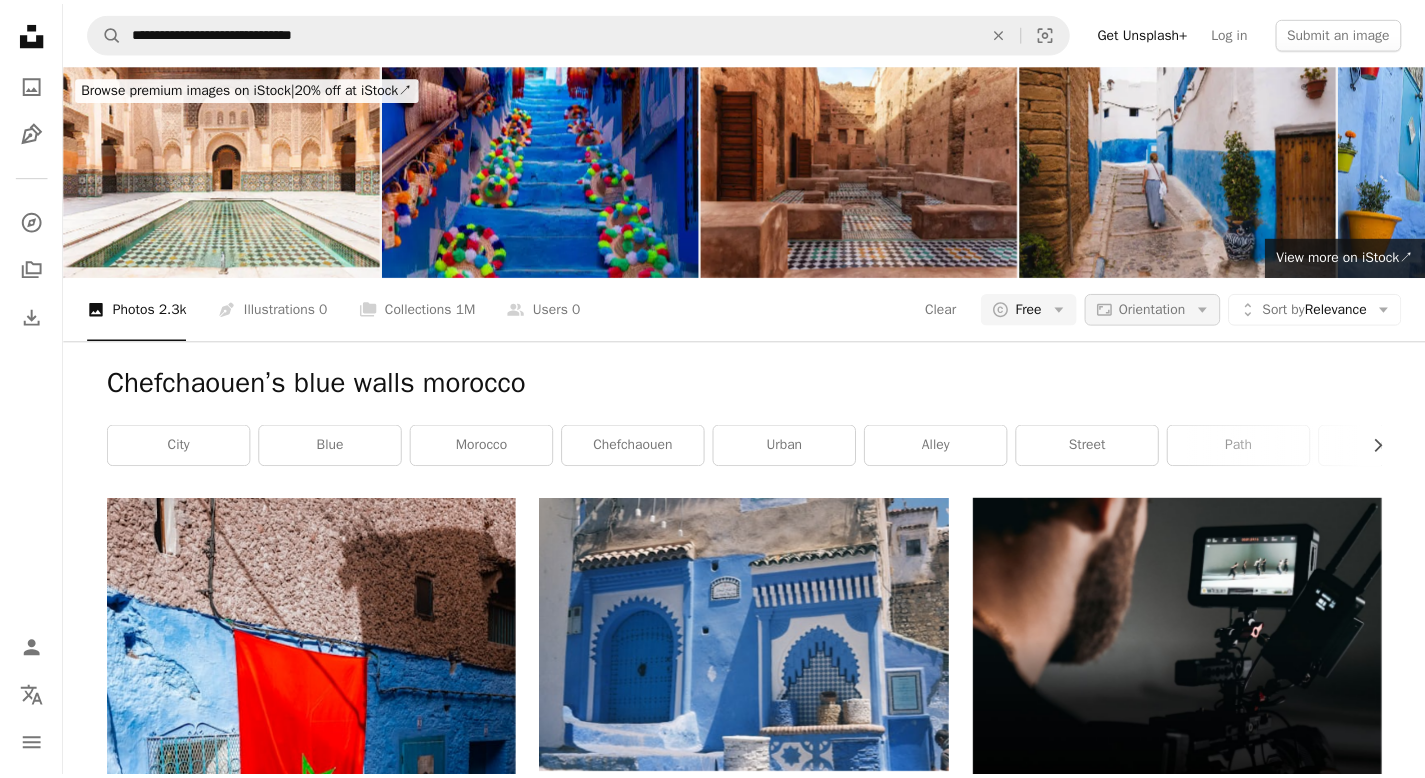 scroll, scrollTop: 1203, scrollLeft: 0, axis: vertical 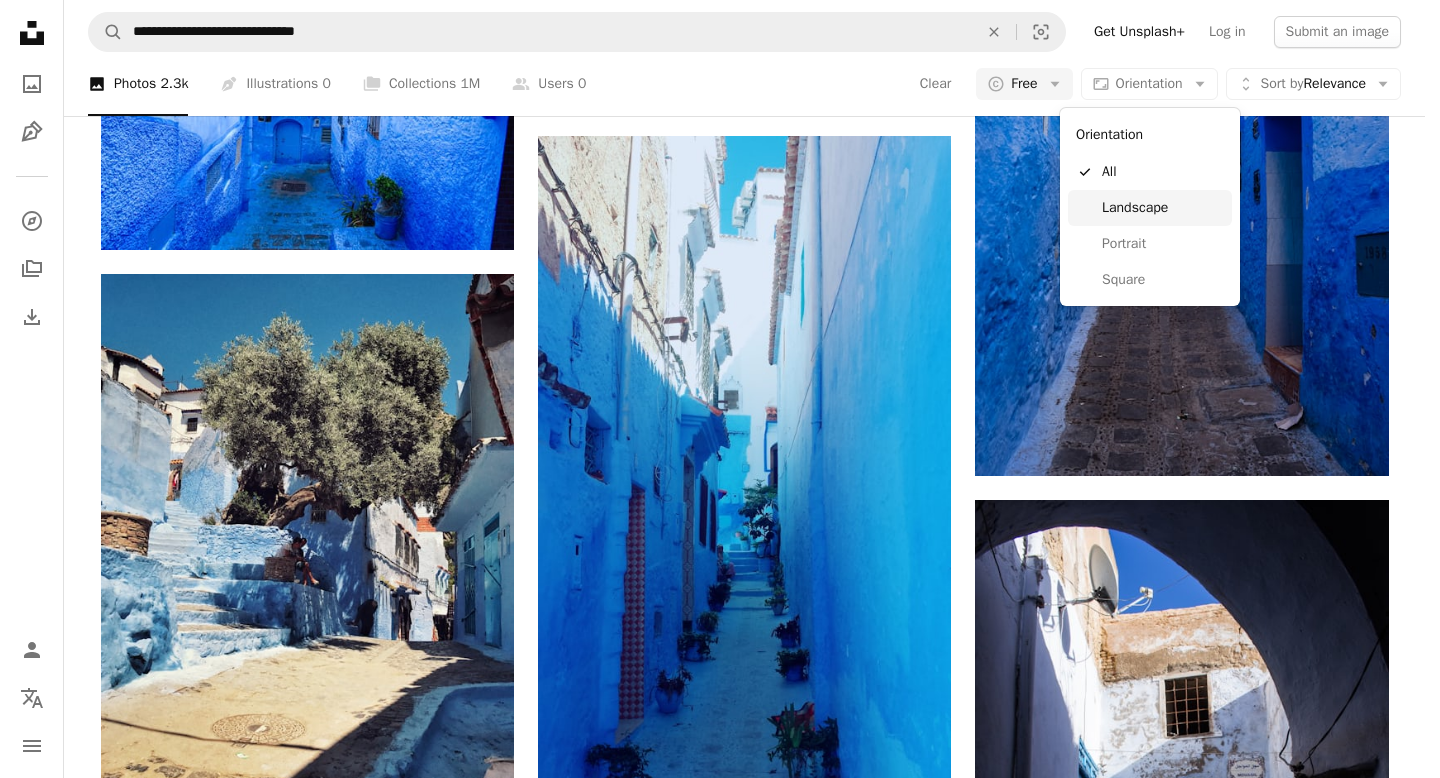 click on "Landscape" at bounding box center (1163, 208) 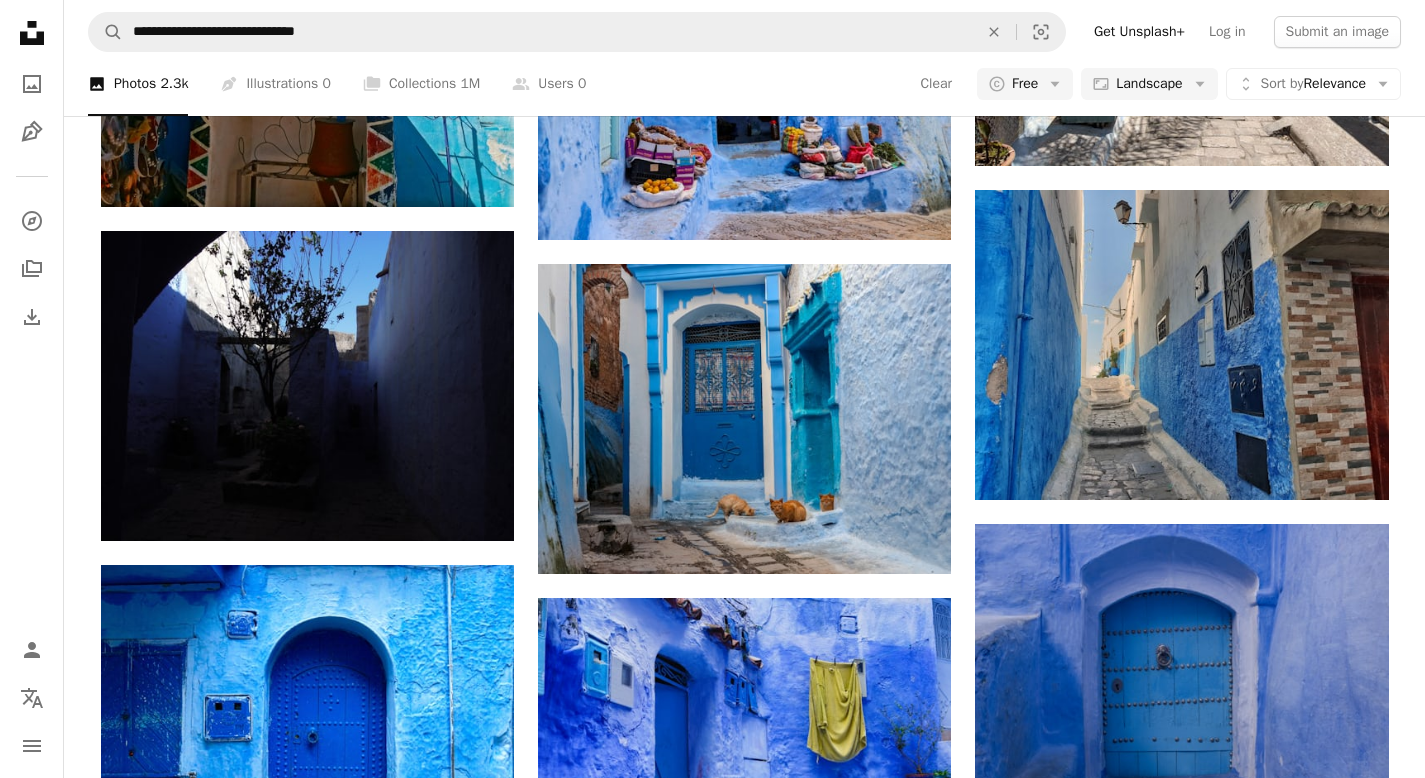 scroll, scrollTop: 2018, scrollLeft: 0, axis: vertical 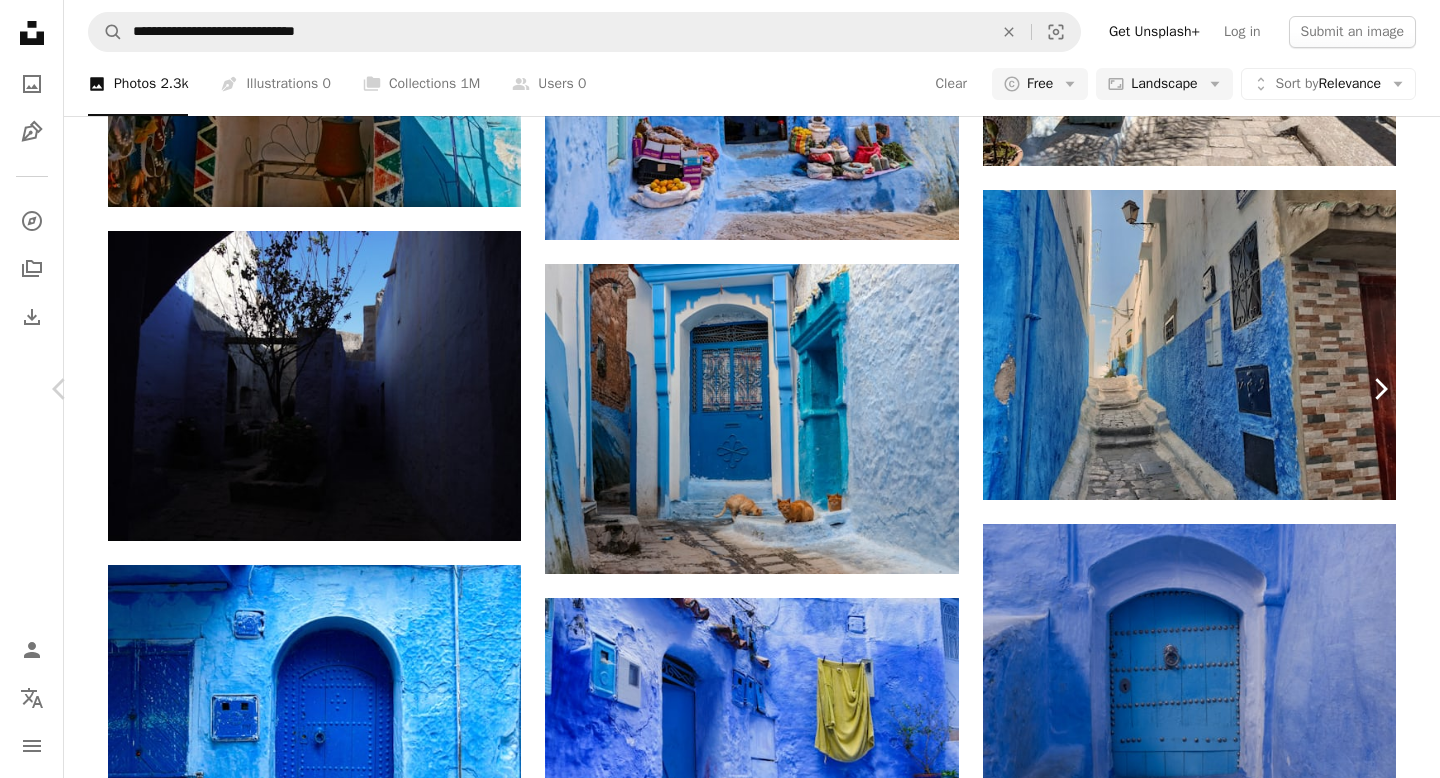 click on "Chevron right" at bounding box center [1380, 389] 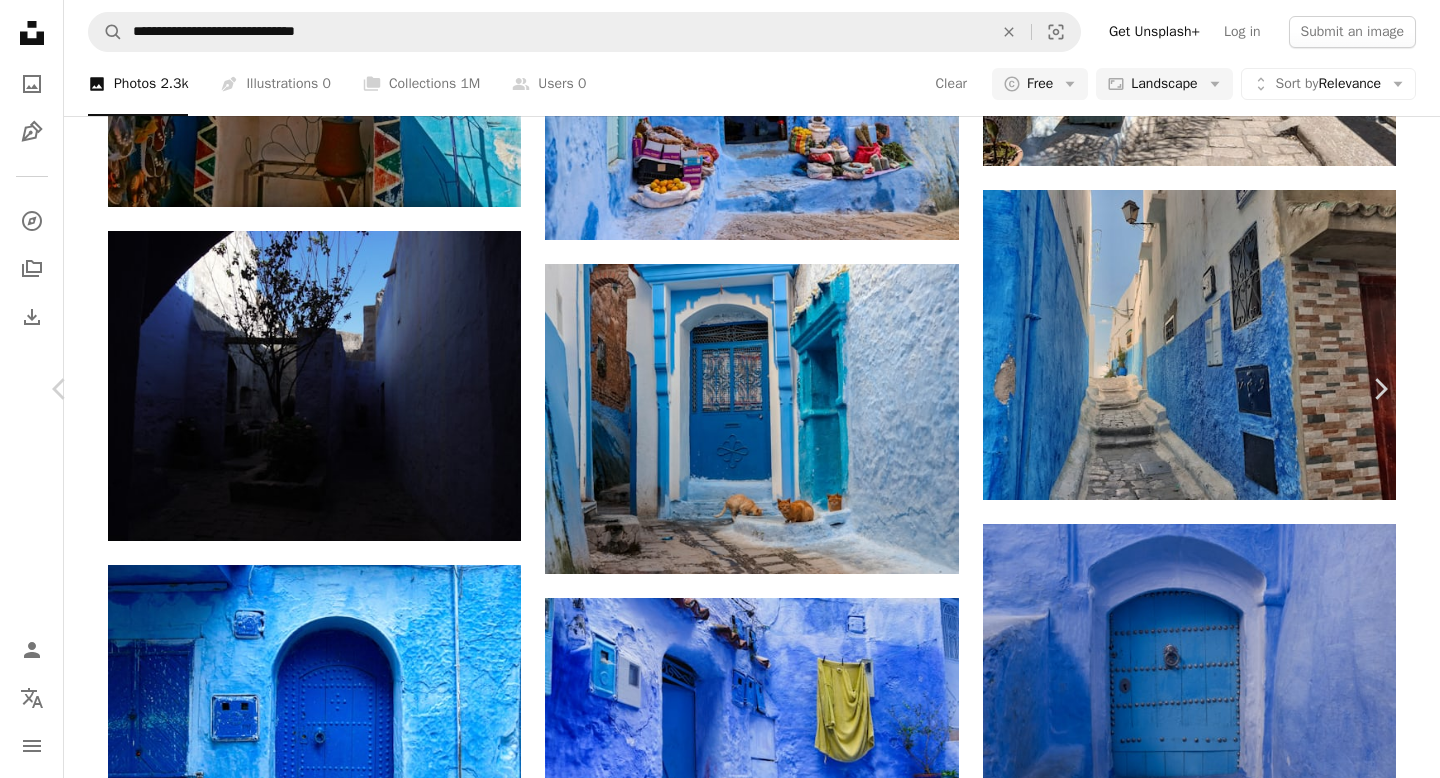 click on "Jodhpur, The Blue City Calendar outlined Published on  [MONTH] [DAY], [YEAR] Camera SONY, ILCE-6000 Safety Free to use under the  Unsplash License city road street urban vehicle motorcycle outdoors machine wheel alley Creative Commons images Browse premium related images on iStock  |  Save 20% with code UNSPLASH20 View more on iStock  ↗ Related images A heart A plus sign [FIRST] [LAST] Available for hire A checkmark inside of a circle Arrow pointing down A heart A plus sign [FIRST] [LAST] Arrow pointing down A heart A plus sign [FIRST] [LAST] Arrow pointing down A heart A plus sign [FIRST] [LAST] Arrow pointing down A heart A plus sign [FIRST] [LAST] Available for hire A checkmark inside of a circle Arrow pointing down Plus sign for Unsplash+ A heart A plus sign [FIRST] For  Unsplash+ A lock Download A heart A plus sign For" at bounding box center [720, 5360] 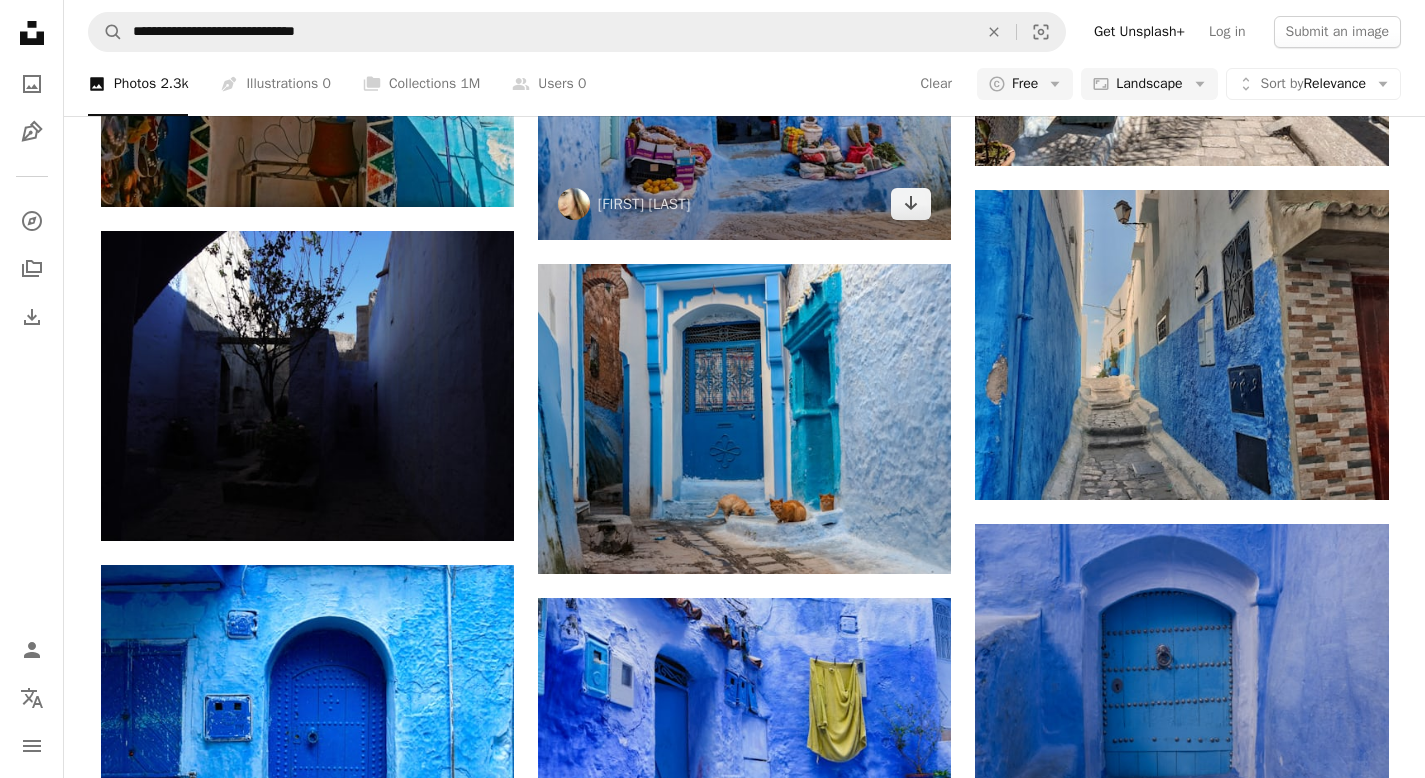 scroll, scrollTop: 0, scrollLeft: 0, axis: both 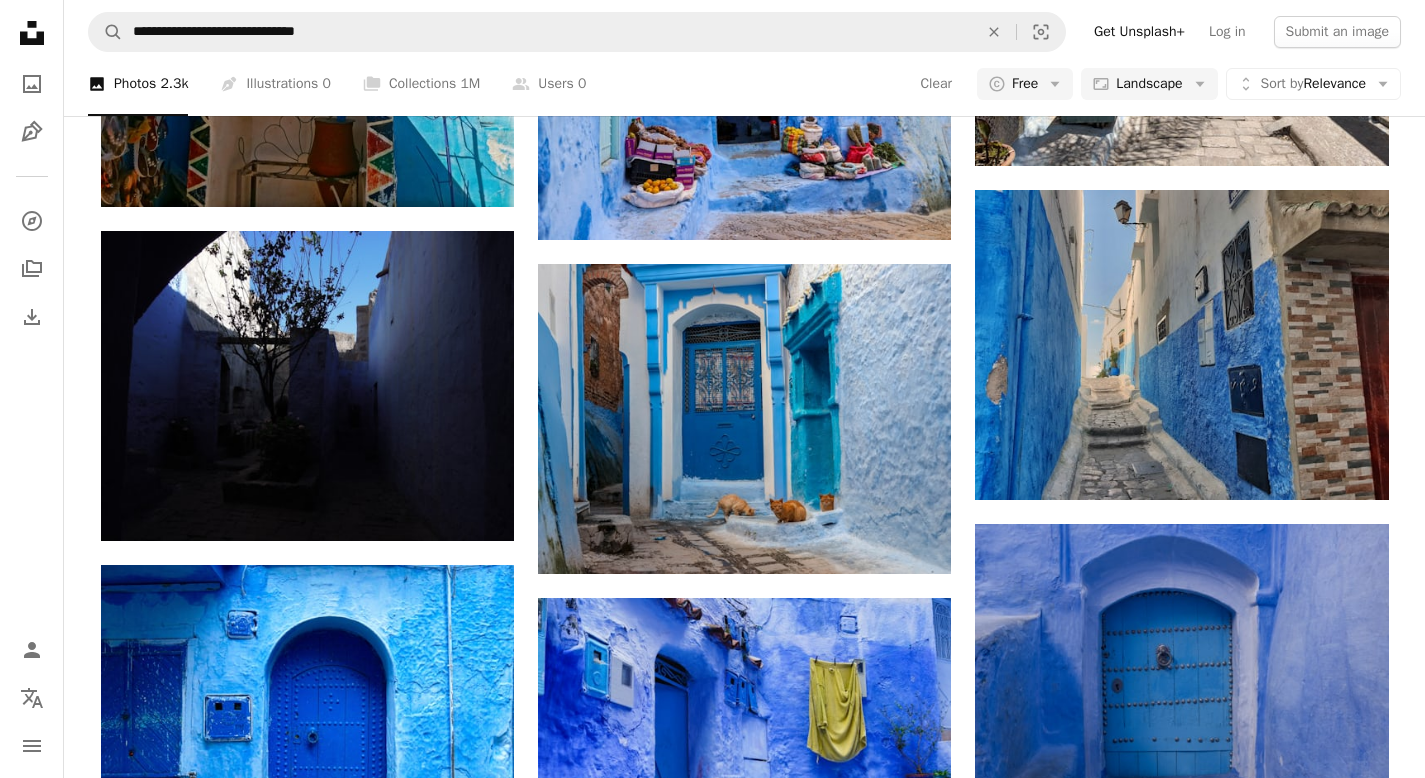 click at bounding box center [307, -567] 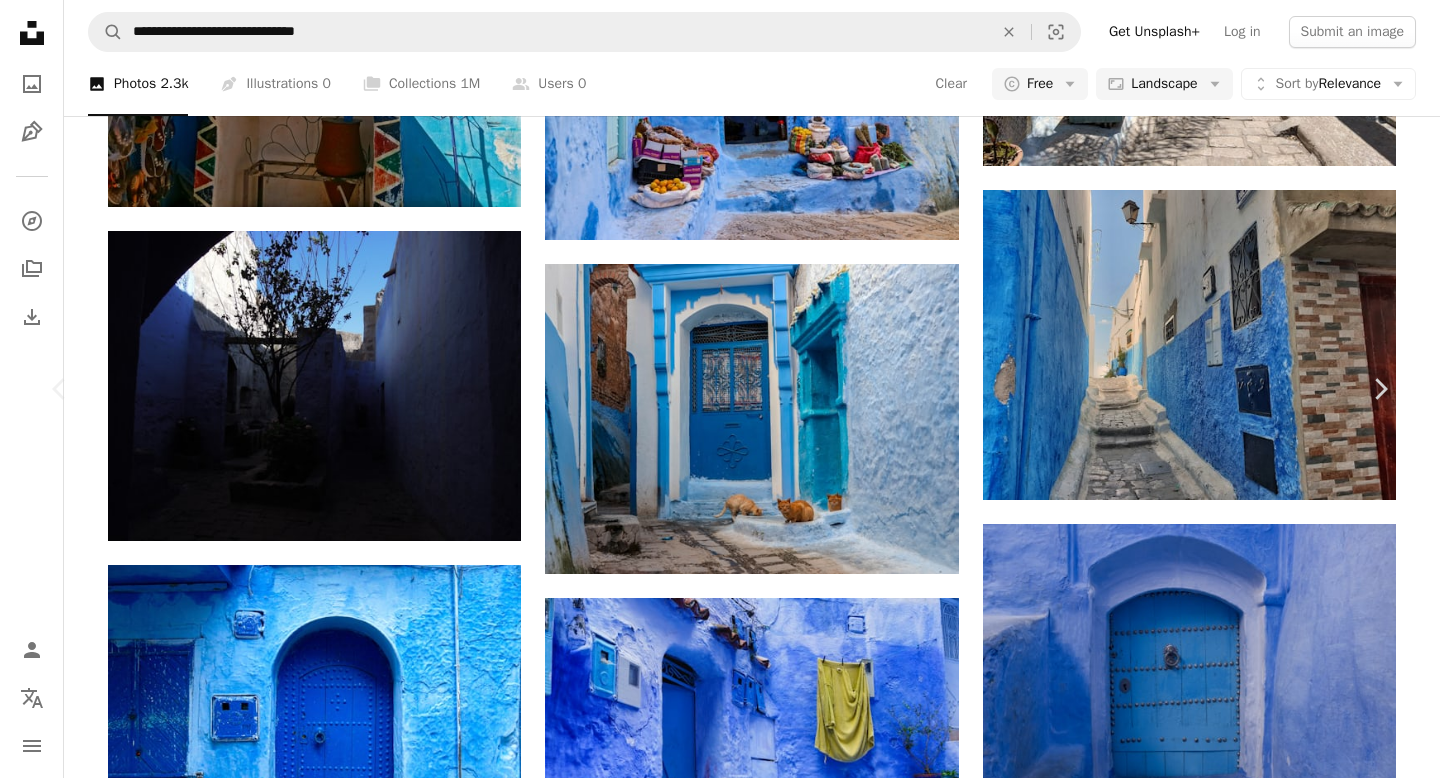 click on "A map marker Chefchaouen, [COUNTRY] Calendar outlined Published on  [MONTH] [DAY], [YEAR] Camera Voigtländer, Vito II Safety Free to use under the  Unsplash License [COUNTRY] 35mm chefchaouen blue city building city human house castle door outdoors town housing head arch monastery fortress gothic arch arched Free pictures Browse premium related images on iStock  |  Save 20% with code UNSPLASH20 View more on iStock  ↗ Related images A heart A plus sign [FIRST] [LAST] Arrow pointing down A heart A plus sign [FIRST] [LAST] Arrow pointing down A heart A plus sign [FIRST] [LAST] Available for hire A checkmark inside of a circle Arrow pointing down Plus sign for Unsplash+ A heart A plus sign [FIRST] For  Unsplash+ A lock Download A heart A plus sign AXP Photography Available for hire A checkmark inside of a circle [FIRST]" at bounding box center (720, 5360) 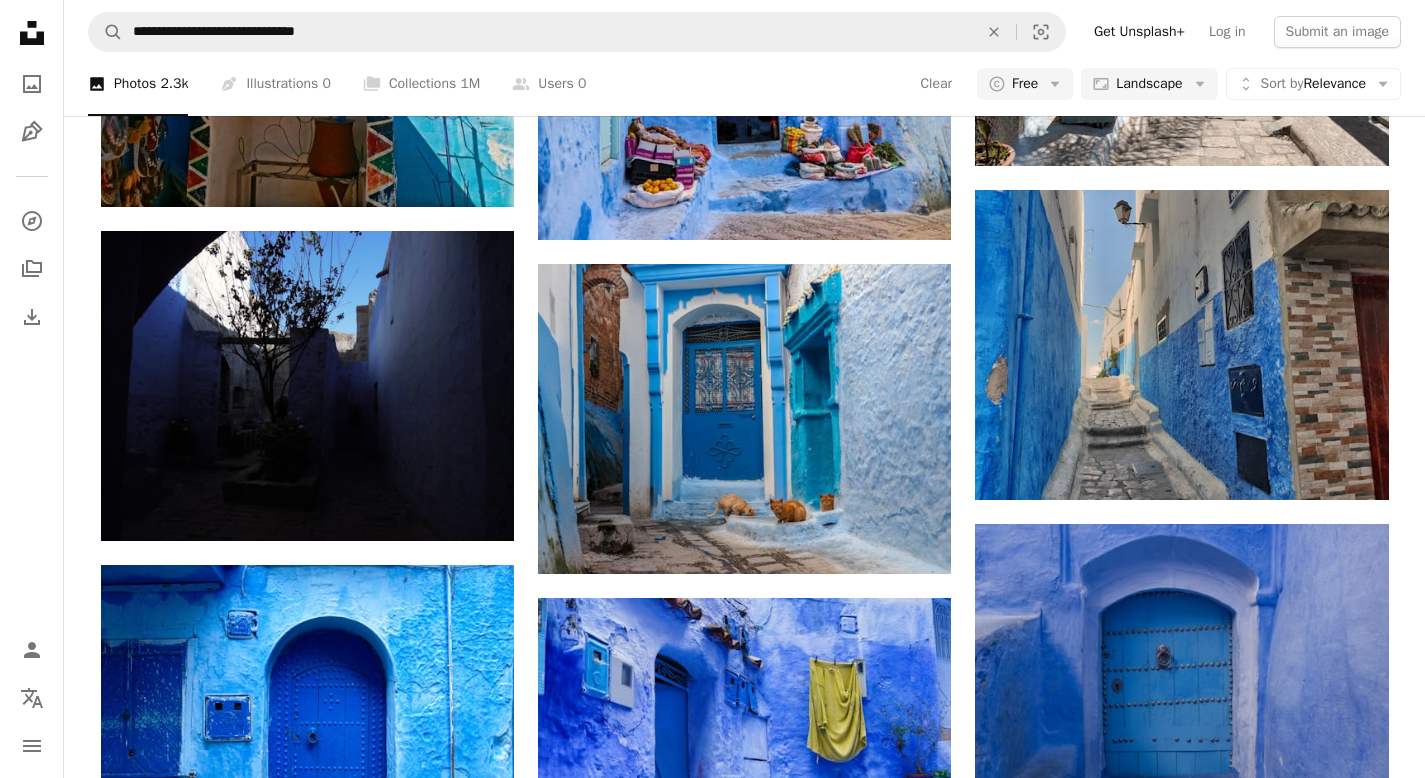 scroll, scrollTop: 2891, scrollLeft: 0, axis: vertical 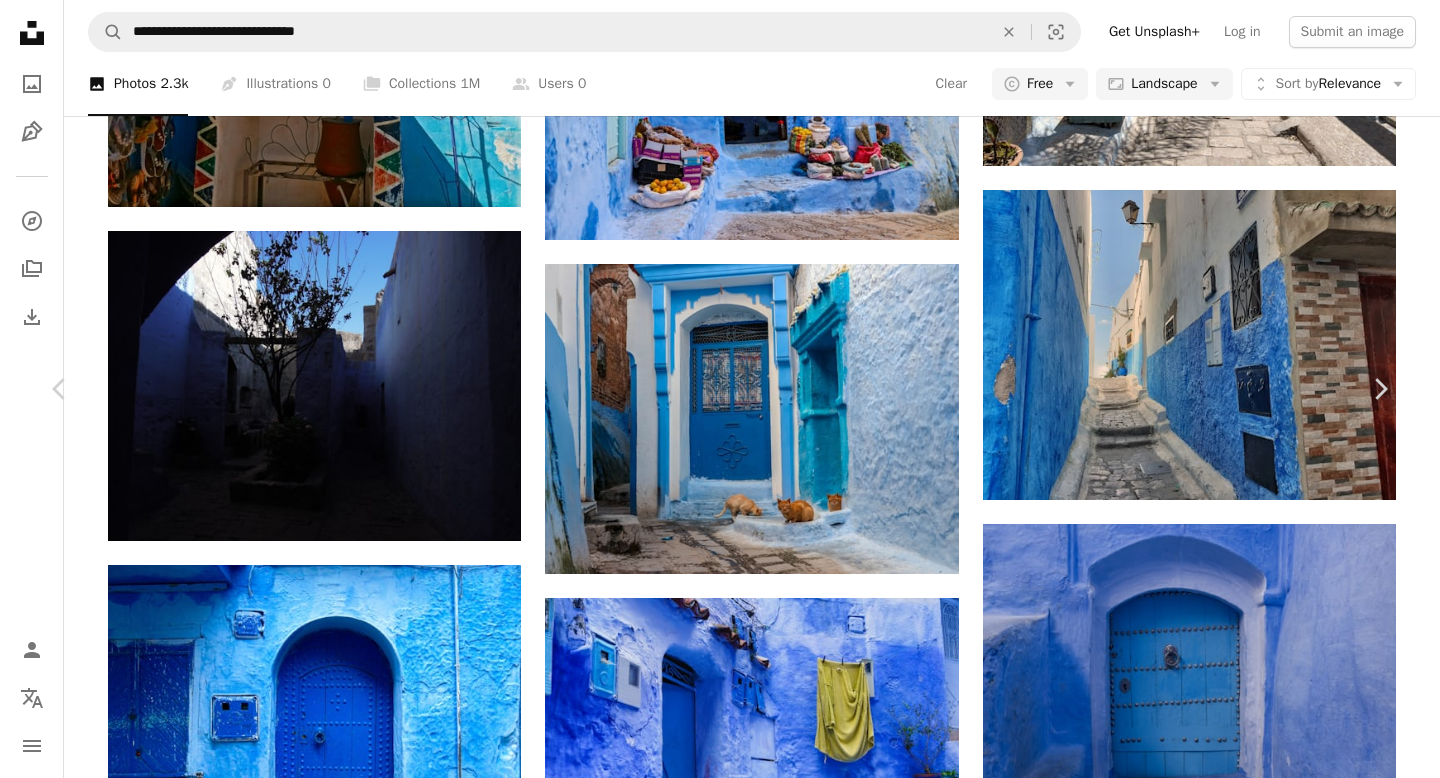 click on "A map marker Chefchaouen, [COUNTRY] Calendar outlined Published on  [MONTH] [DAY], [YEAR] Camera Canon, EOS 5D Mark II Safety Free to use under the  Unsplash License travel city blue colorful color africa [COUNTRY] town stairs colour arab stair destination alley alleyway exotic wall path sidewalk pot Backgrounds Browse premium related images on iStock  |  Save 20% with code UNSPLASH20 View more on iStock  ↗ Related images A heart A plus sign [FIRST] [LAST] Arrow pointing down A heart A plus sign [FIRST] [LAST] Arrow pointing down A heart A plus sign [FIRST] [LAST] Available for hire A checkmark inside of a circle Arrow pointing down A heart A plus sign [FIRST] [LAST] Available for hire A checkmark inside of a circle Arrow pointing down A heart" at bounding box center [720, 5360] 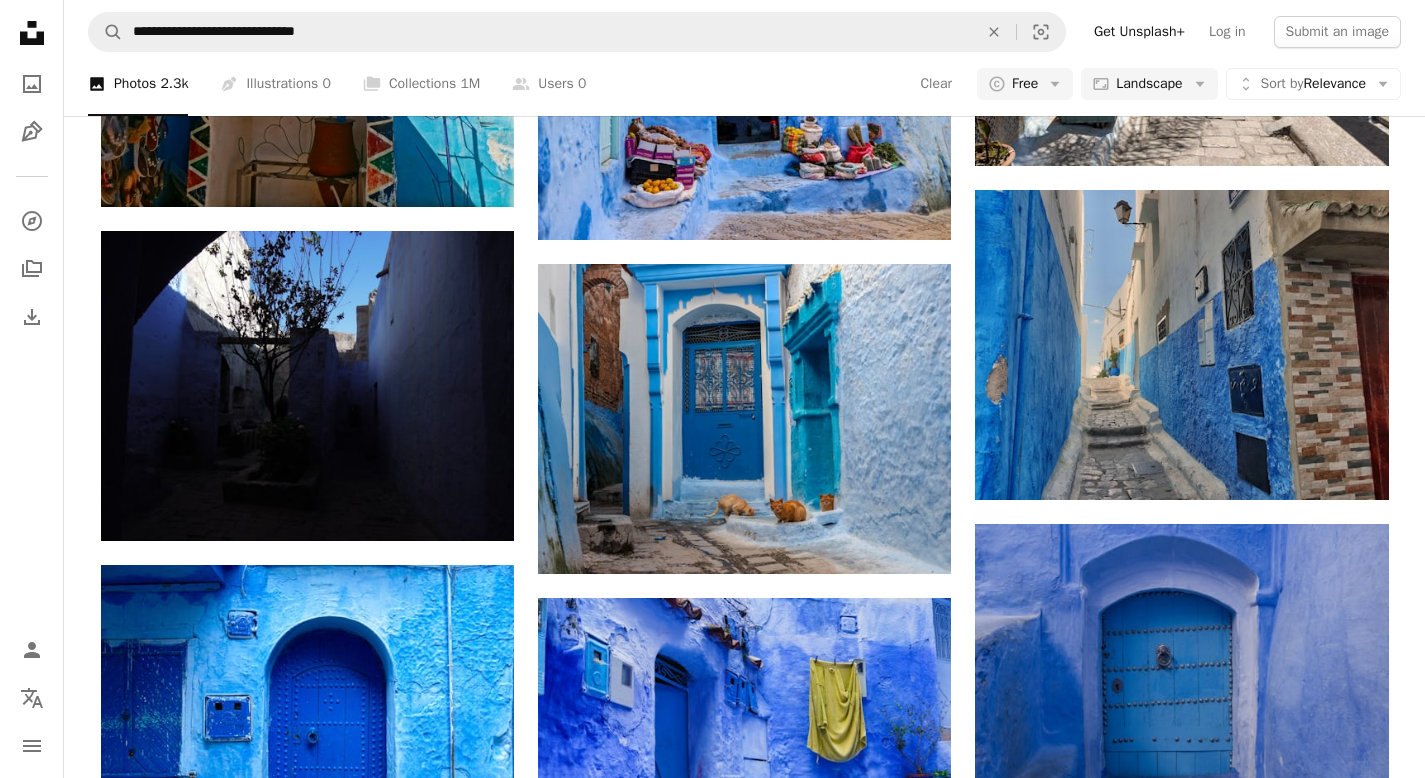 scroll, scrollTop: 3355, scrollLeft: 0, axis: vertical 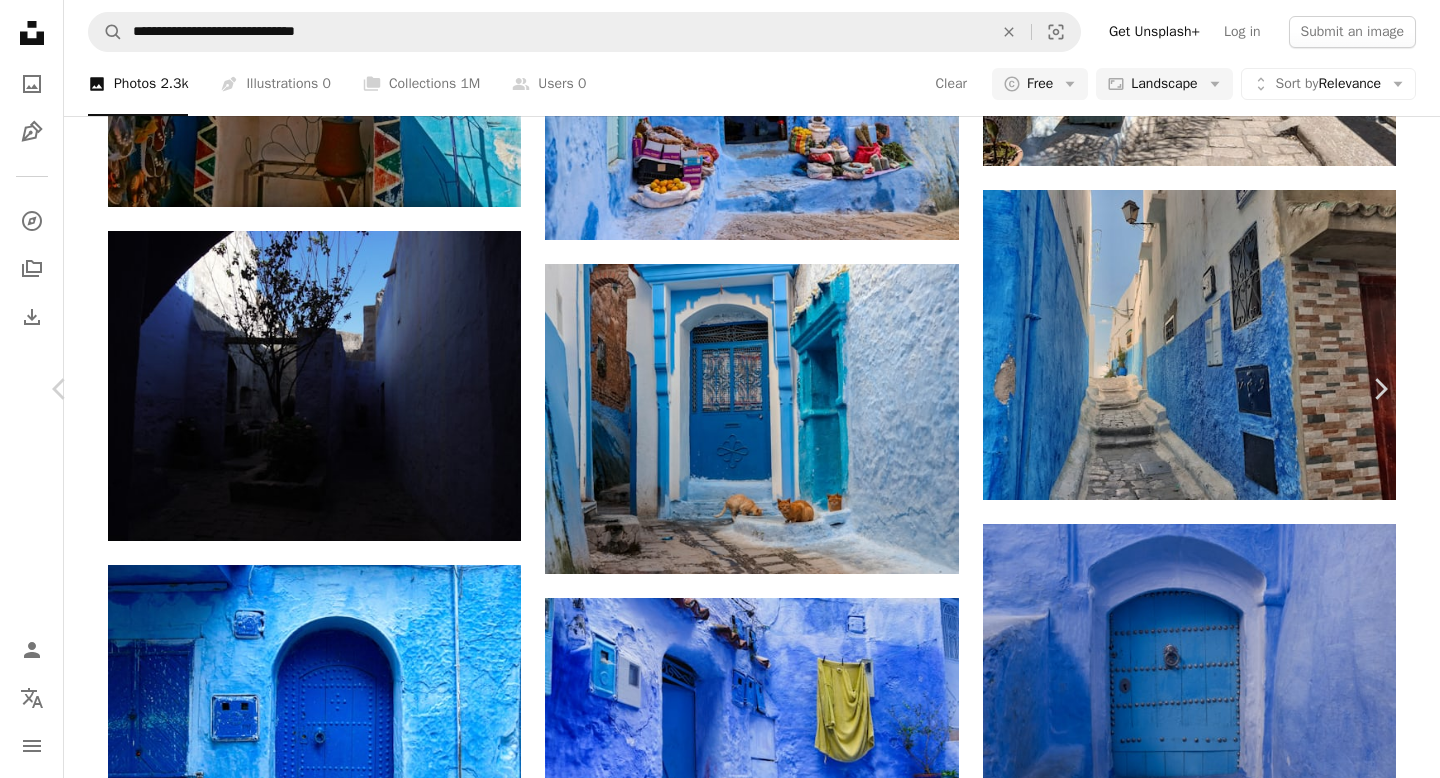 click on "Download free" at bounding box center (1191, 7410) 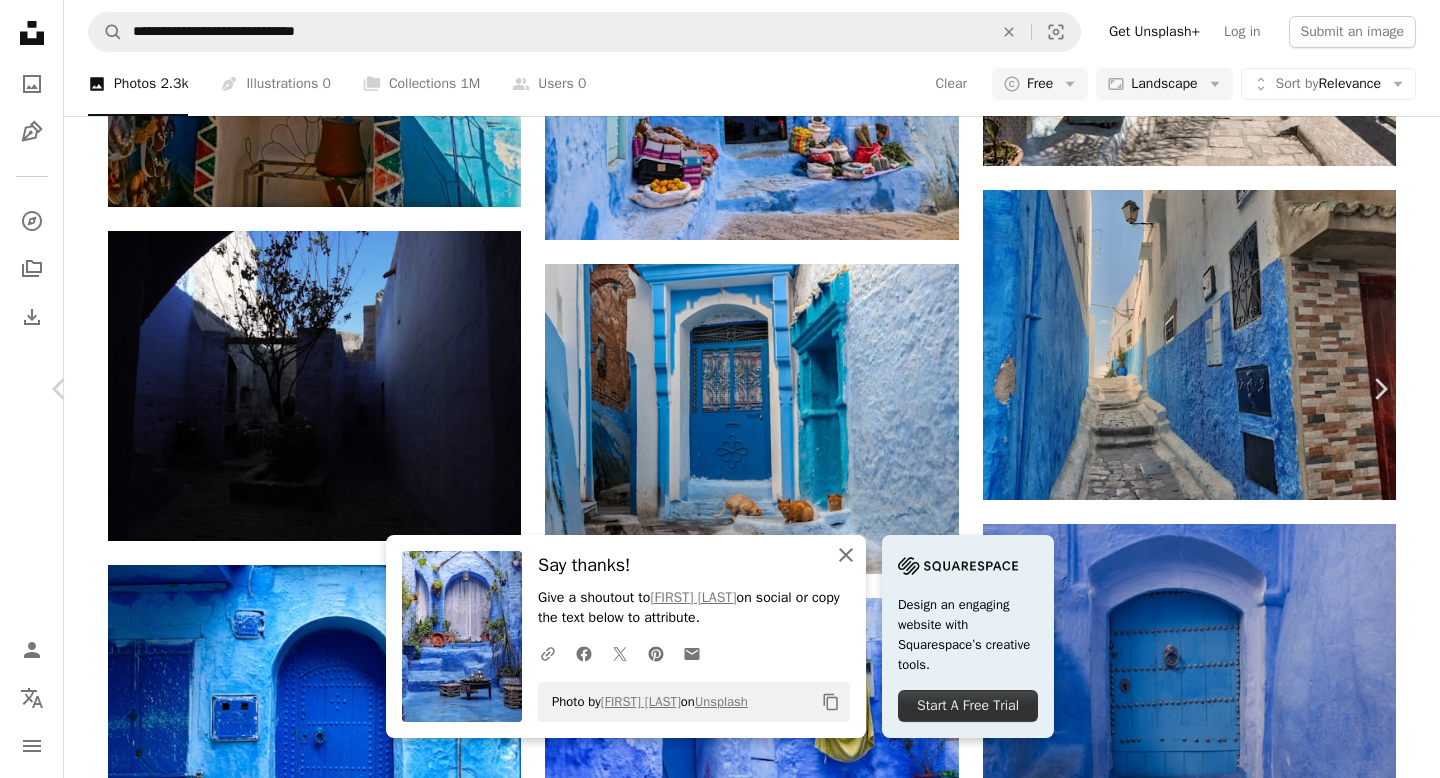 click on "An X shape" 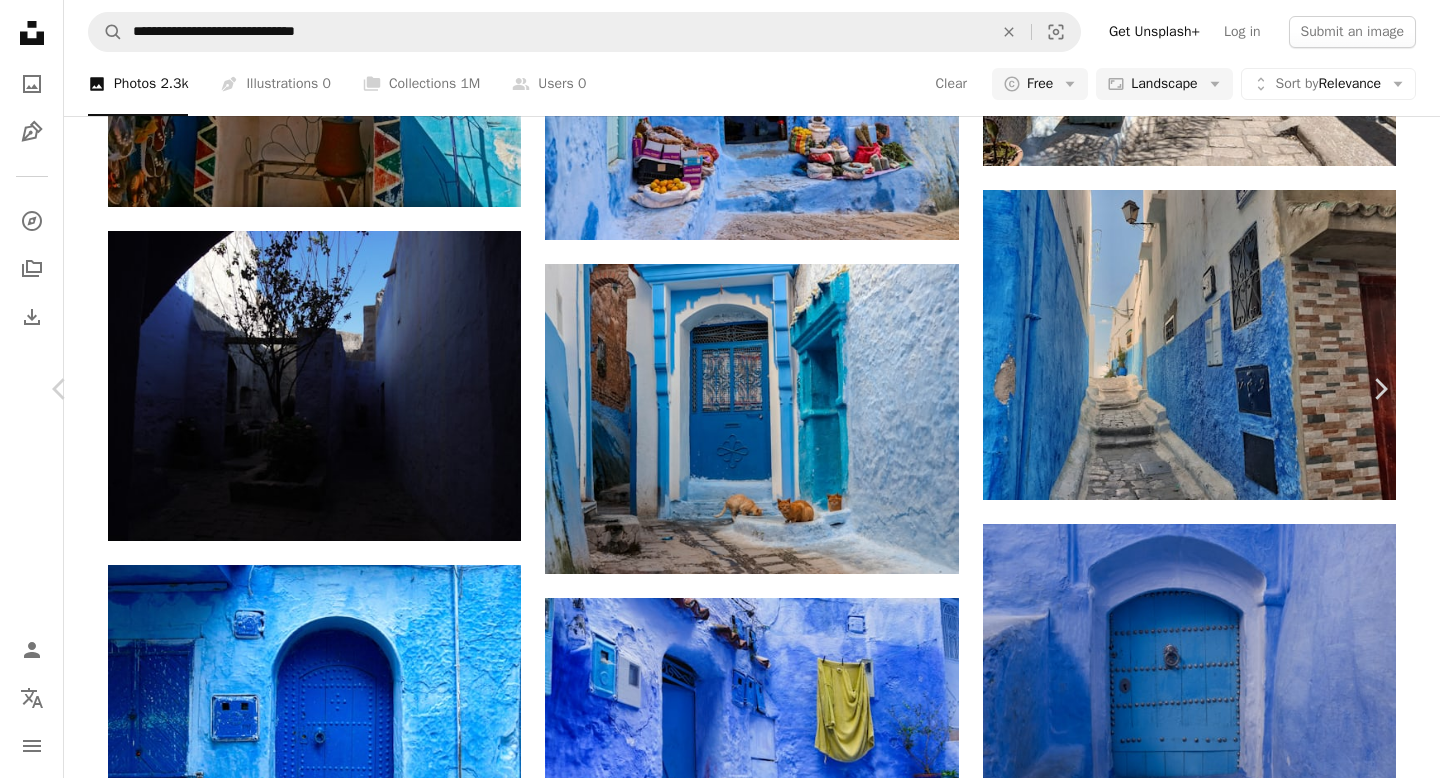 click on "Shot after the rain in the beautiful city of Chefchaouen, [COUNTRY]. A map marker Chefchaouen, [COUNTRY] Calendar outlined Published on  [MONTH] [DAY], [YEAR] Camera HUAWEI, ELE-L29 Safety Free to use under the  Unsplash License blue [COUNTRY] flower travel art house plant home decor blossom flower arrangement pot chefchaouen Free stock photos Browse premium related images on iStock  |  Save 20% with code UNSPLASH20 View more on iStock  ↗ Related images A heart A plus sign [FIRST] [LAST] Available for hire A checkmark inside of a circle Arrow pointing down Plus sign for Unsplash+ A heart A plus sign Getty Images For  Unsplash+ A lock Download A heart A plus sign [FIRST] [LAST] Available for hire A checkmark inside of a circle Arrow pointing down A heart" at bounding box center (720, 7752) 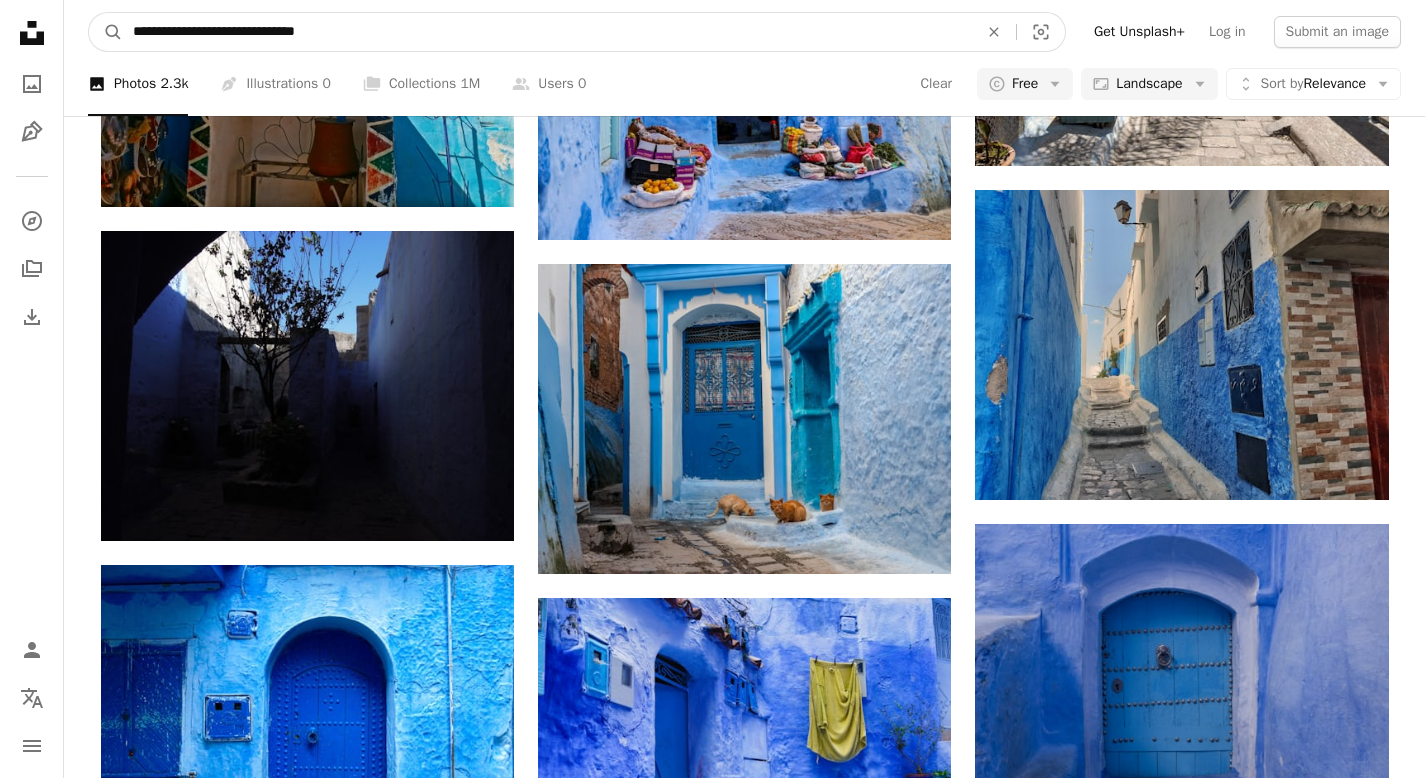 click on "**********" at bounding box center (547, 32) 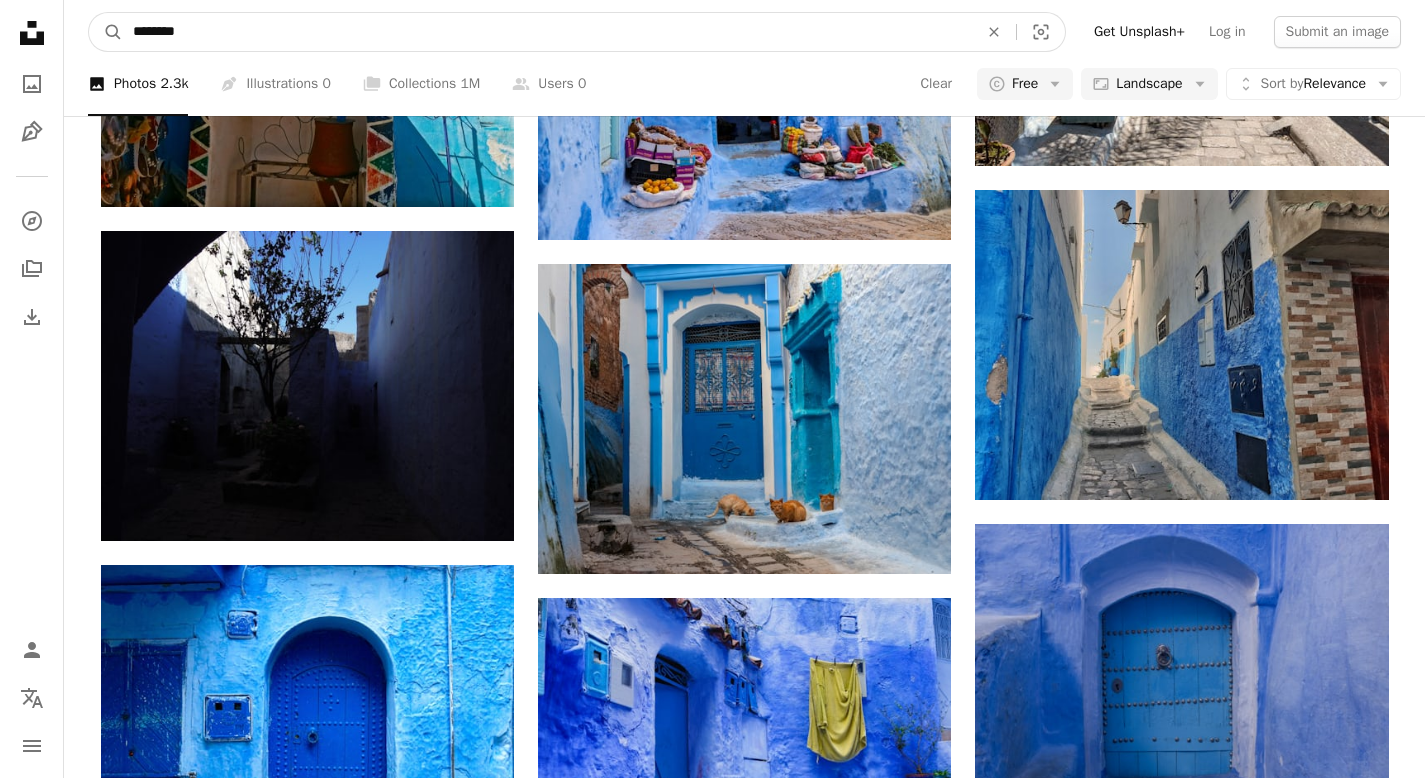 paste on "**********" 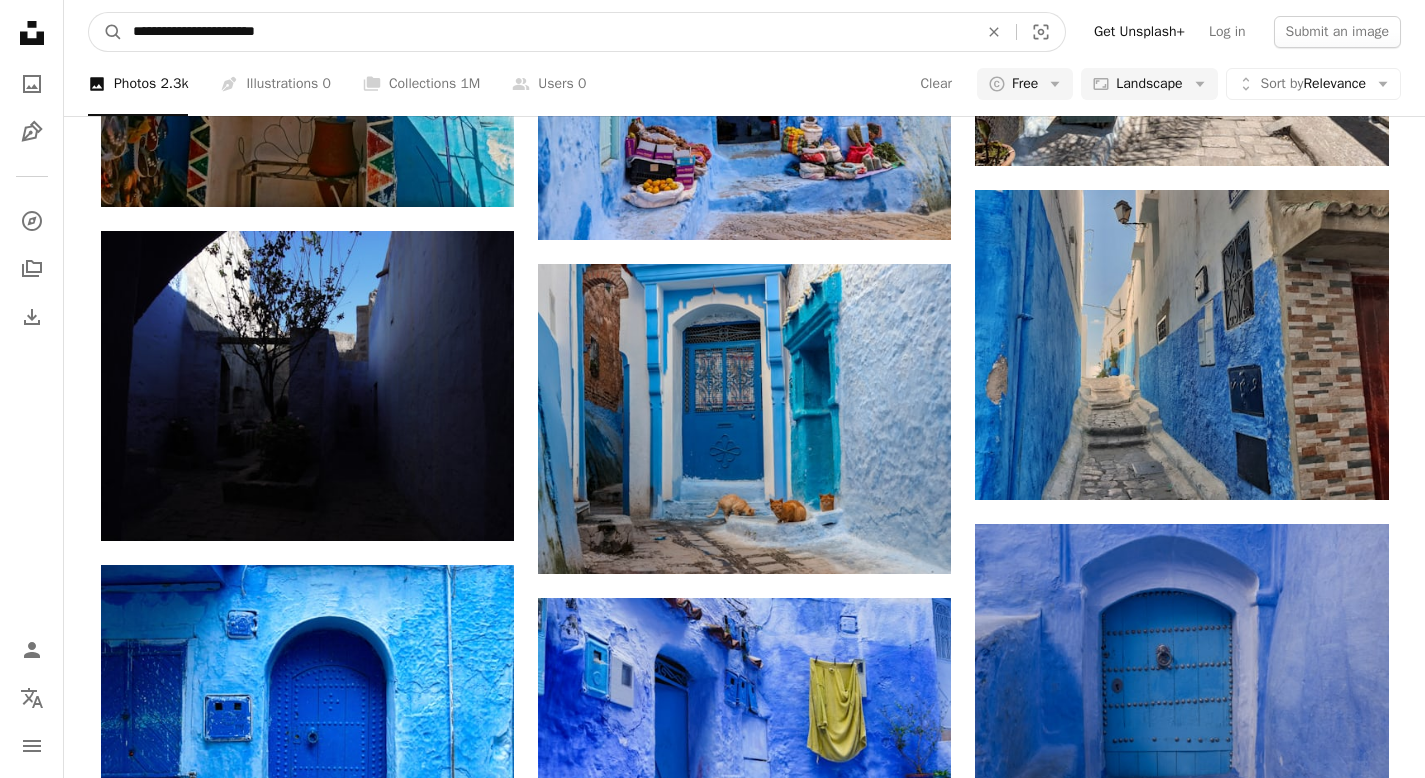 click on "A magnifying glass" at bounding box center [106, 32] 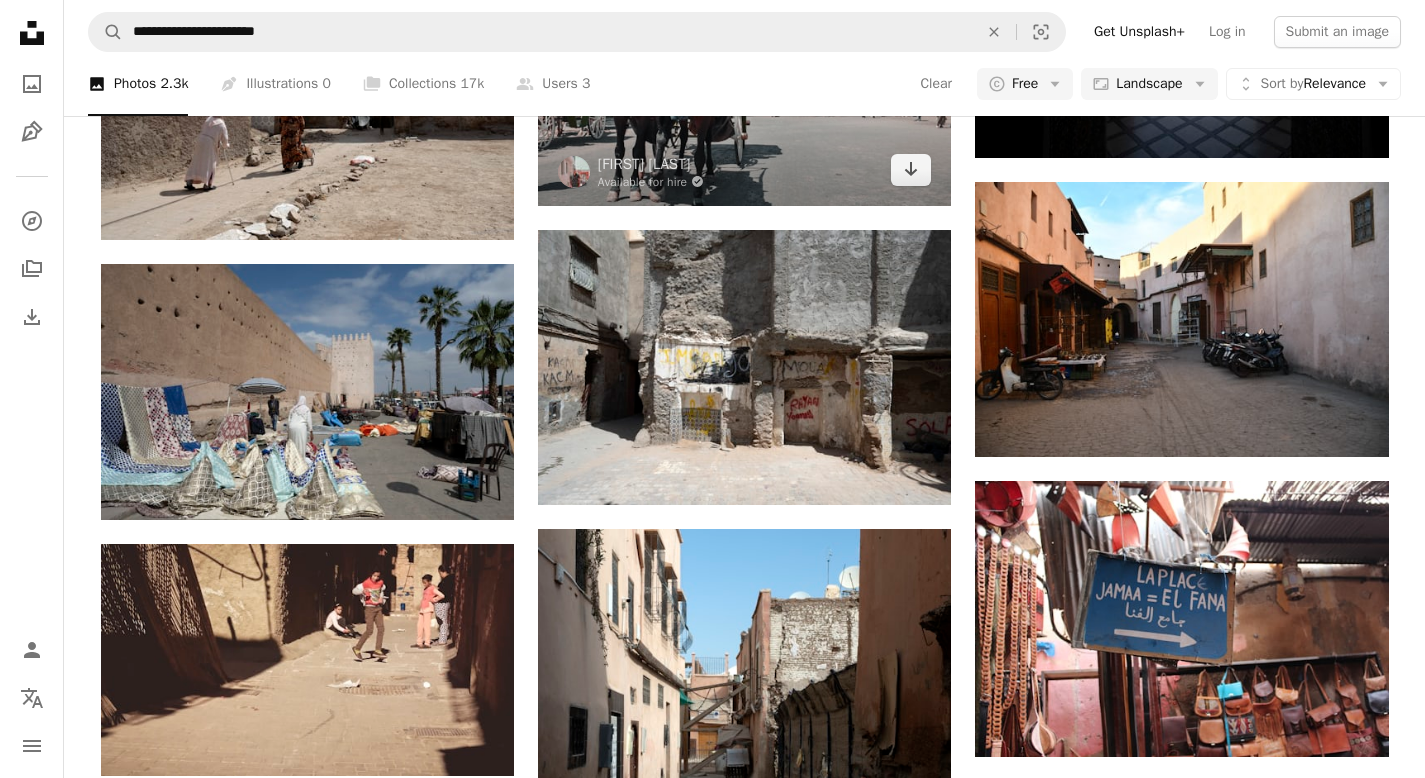 scroll, scrollTop: 647, scrollLeft: 0, axis: vertical 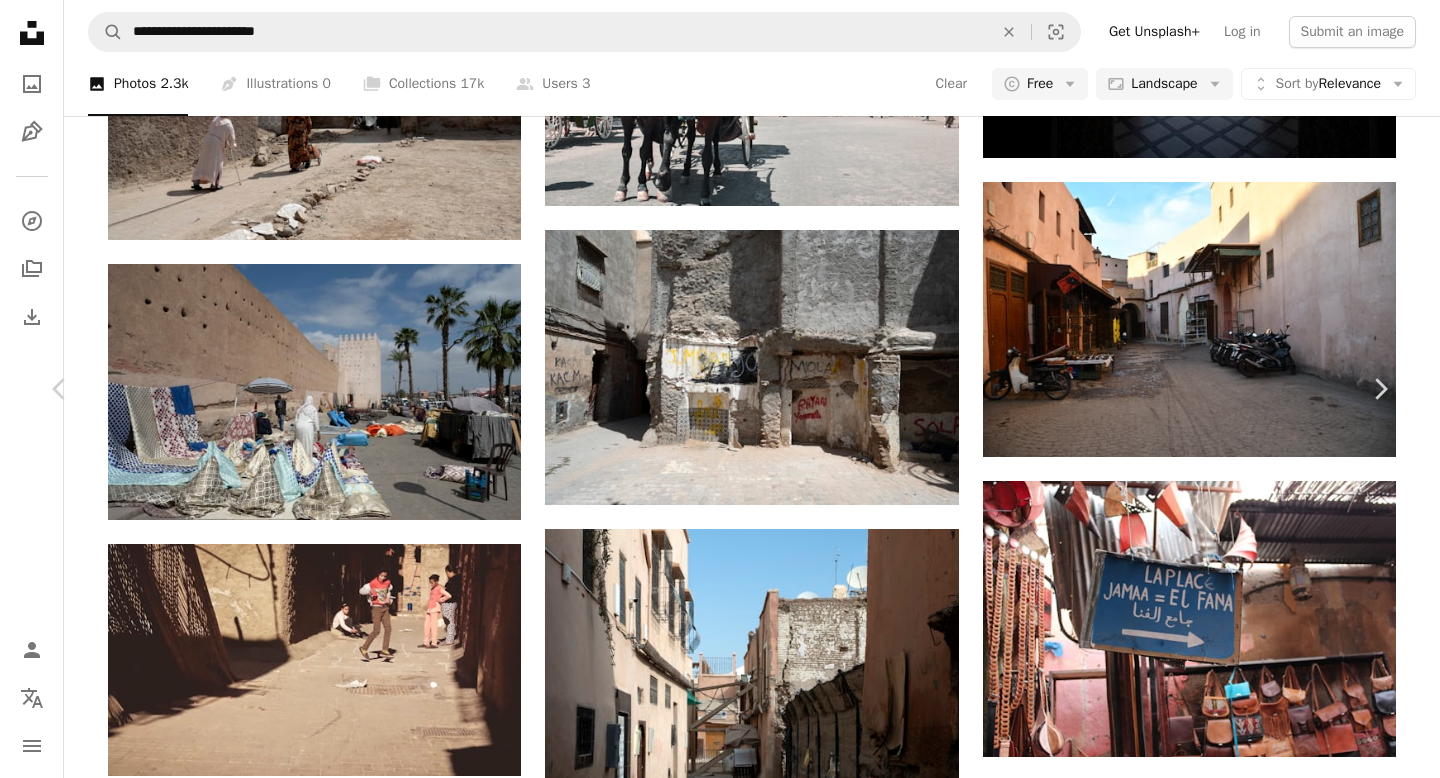 click on "Download free" at bounding box center (1191, 2964) 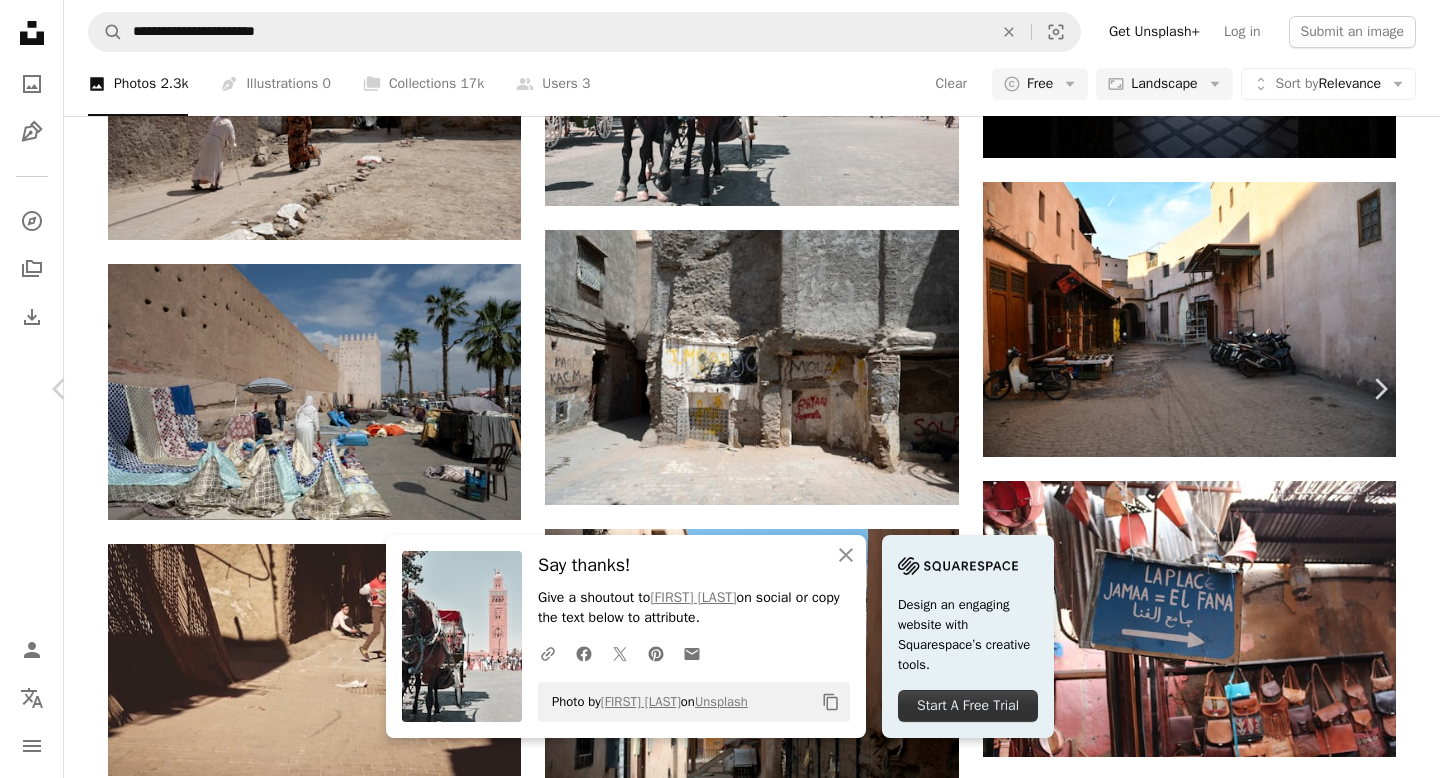 click on "A map marker Marrakech, [COUNTRY] Calendar outlined Published on  [MONTH] [DAY], [YEAR] Safety Free to use under the  Unsplash License horses koutoubia medina marrakech human animal grey horse vehicle transportation [COUNTRY] machine mammal wheel marrakech wagon horse cart carriage Creative Commons images Browse premium related images on iStock  |  Save 20% with code UNSPLASH20 View more on iStock  ↗ Related images A heart A heart" at bounding box center [720, 3306] 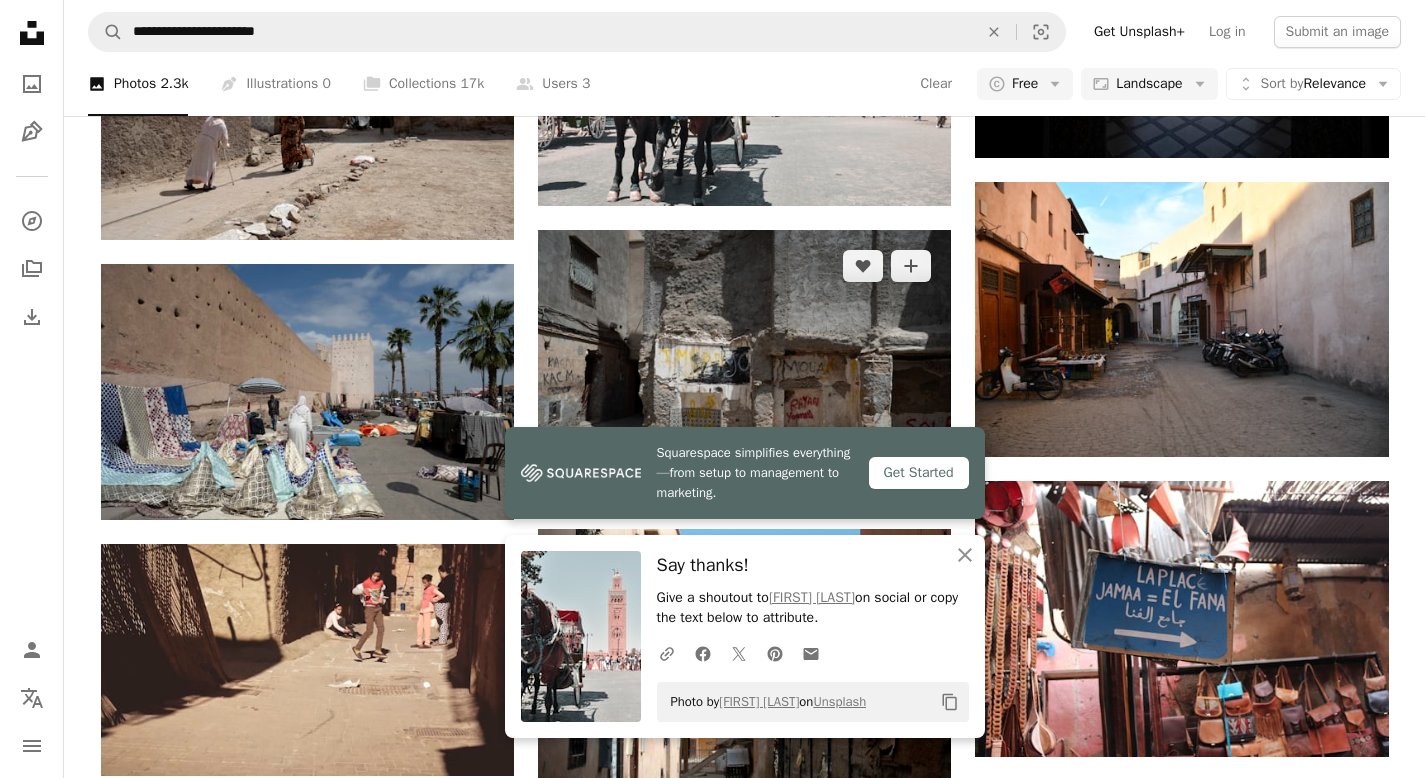 scroll, scrollTop: 964, scrollLeft: 0, axis: vertical 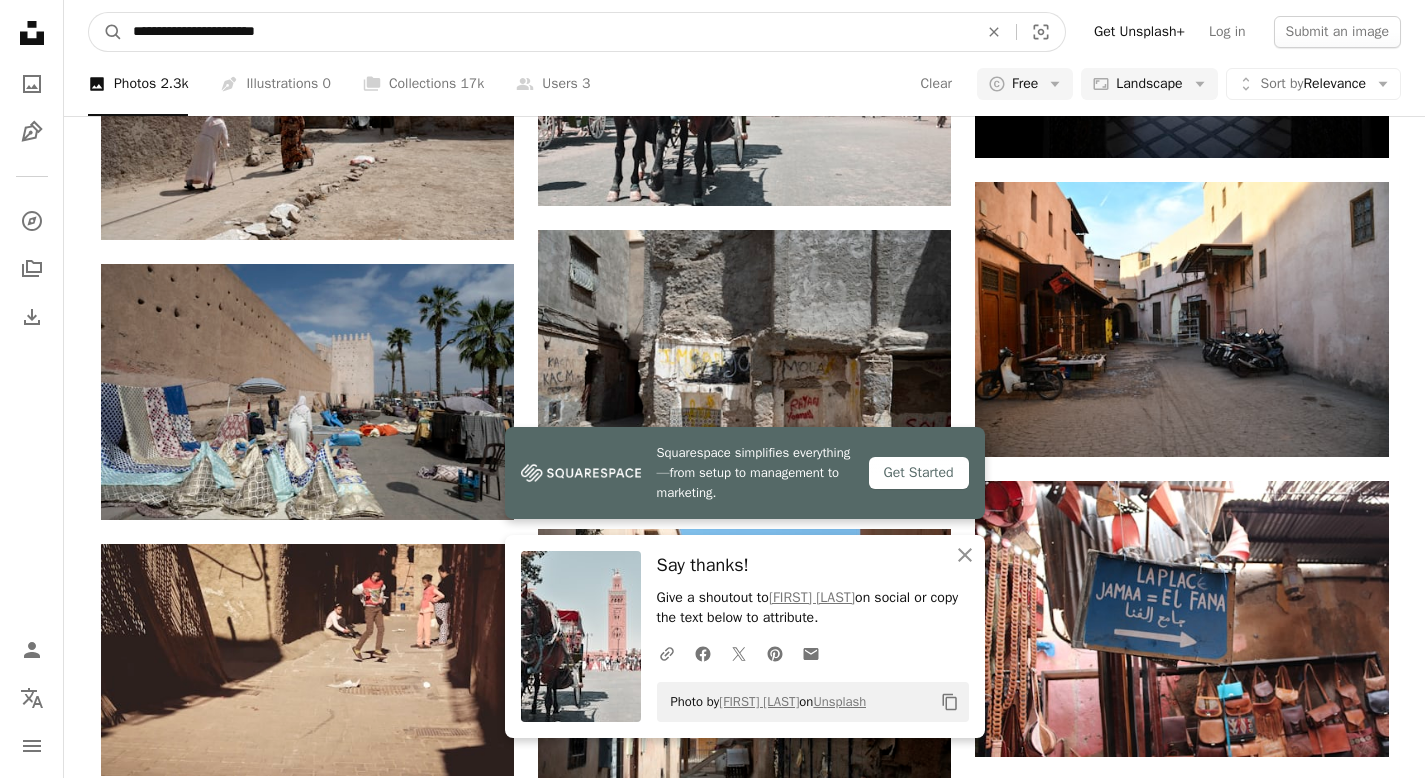 click on "**********" at bounding box center [547, 32] 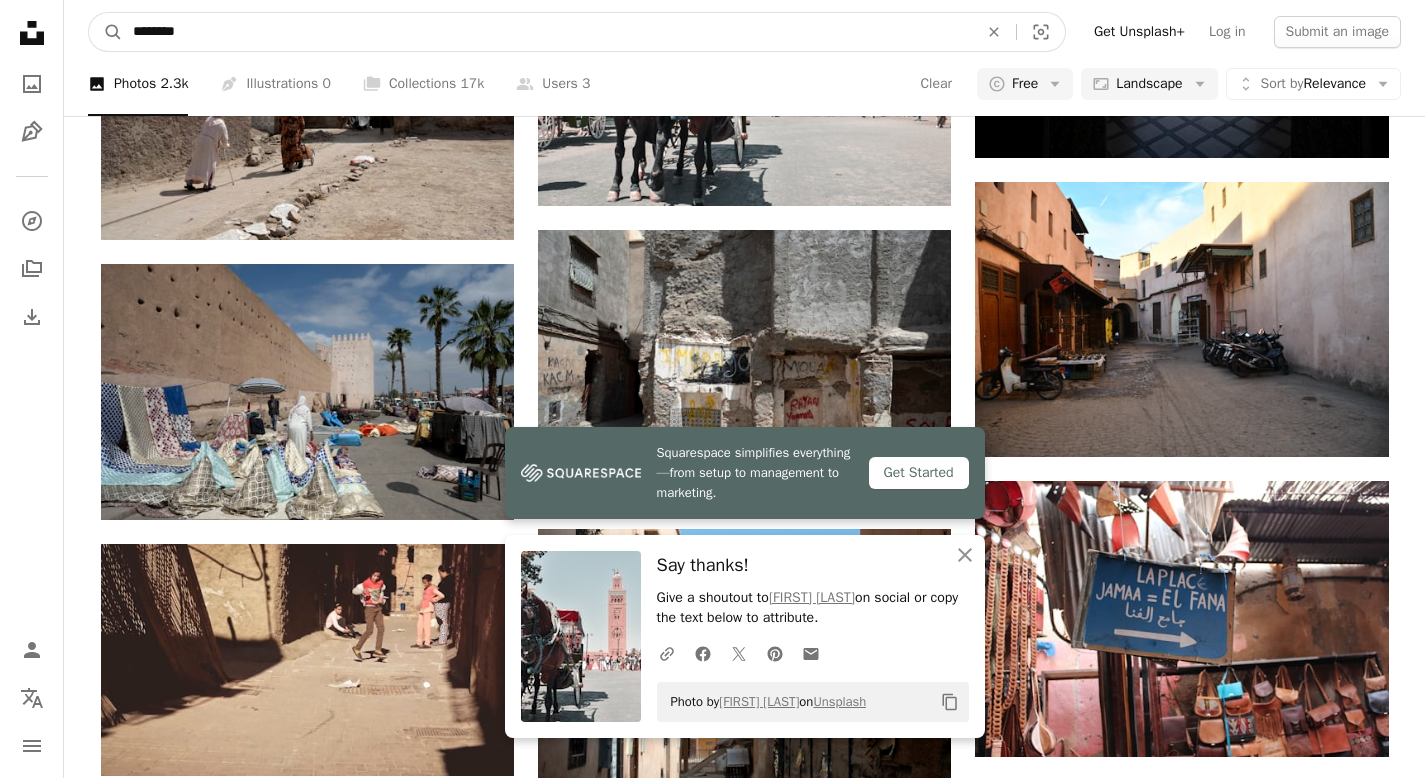 paste on "**********" 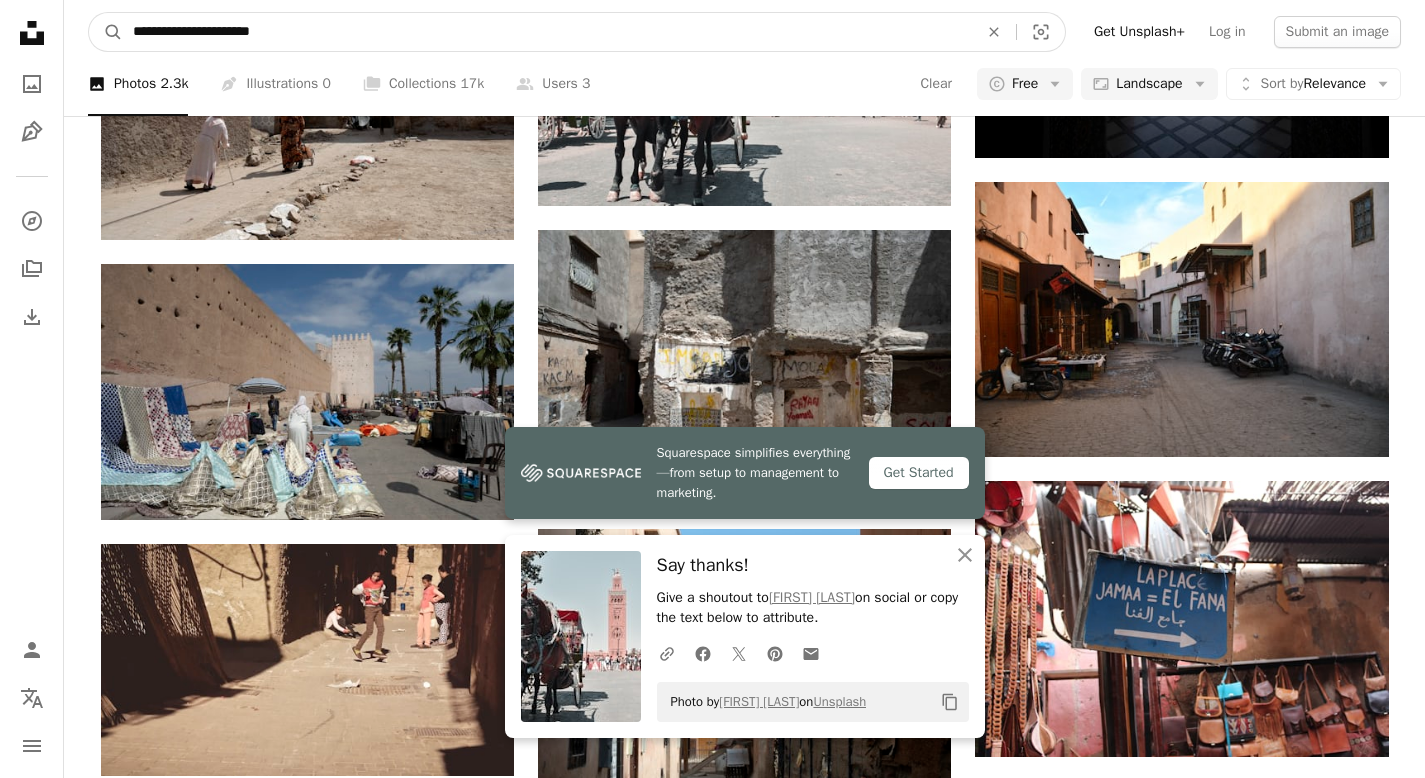 type on "**********" 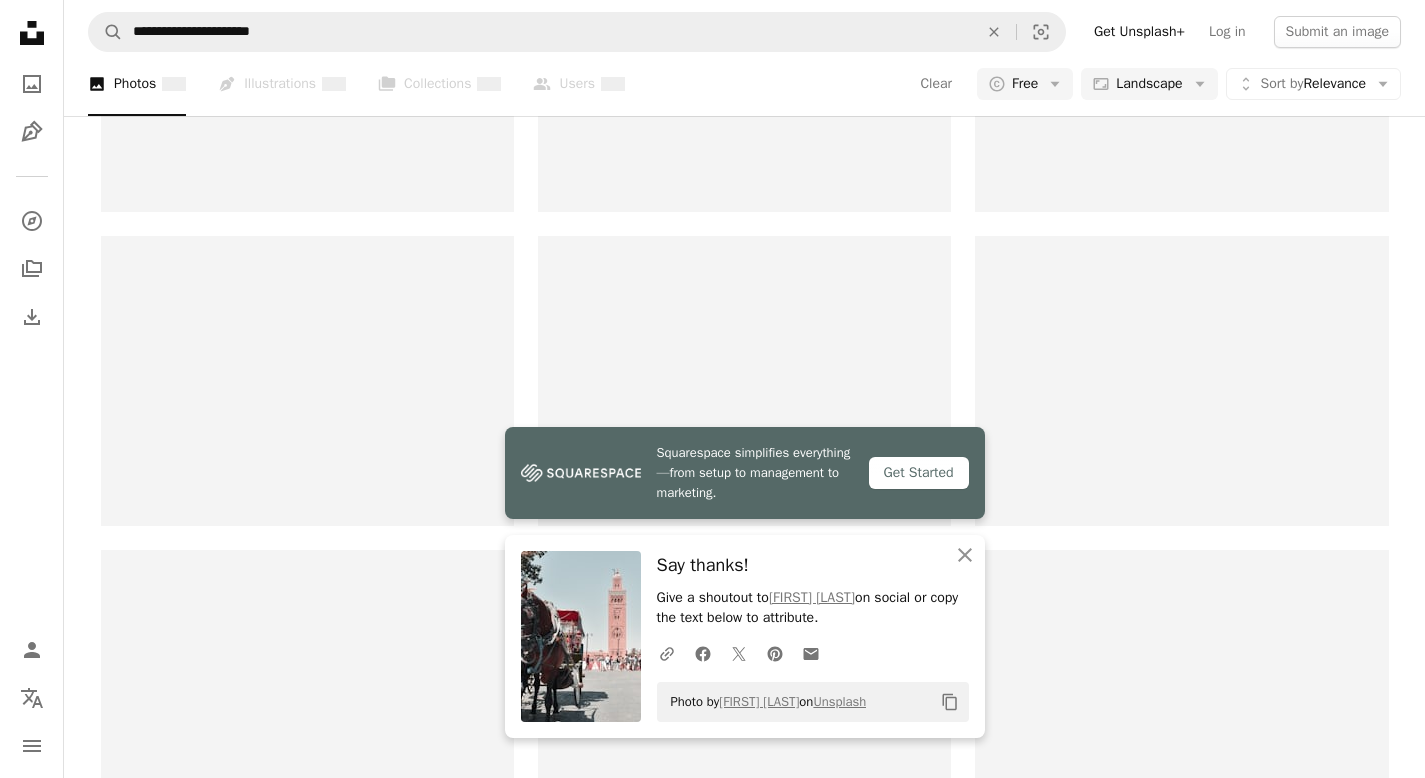scroll, scrollTop: 0, scrollLeft: 0, axis: both 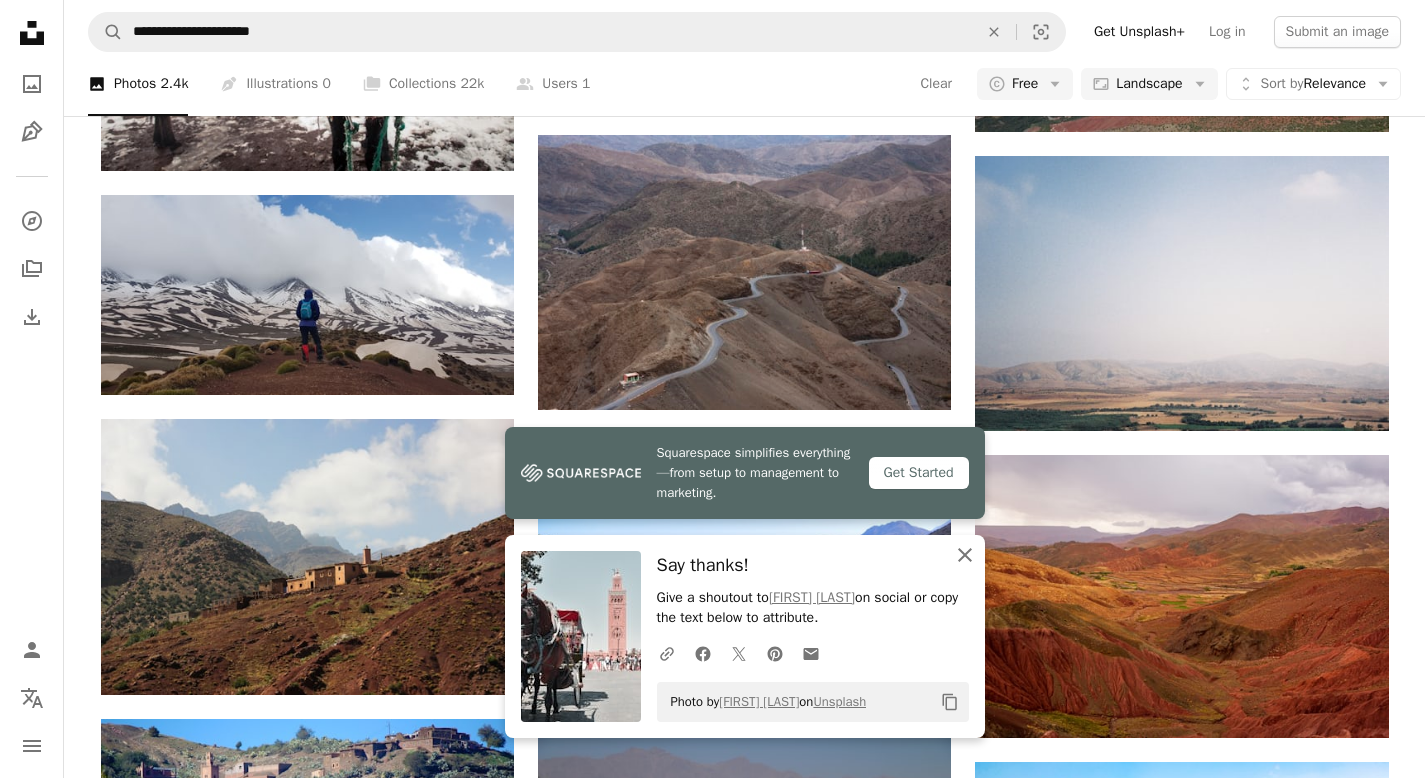 click on "An X shape" 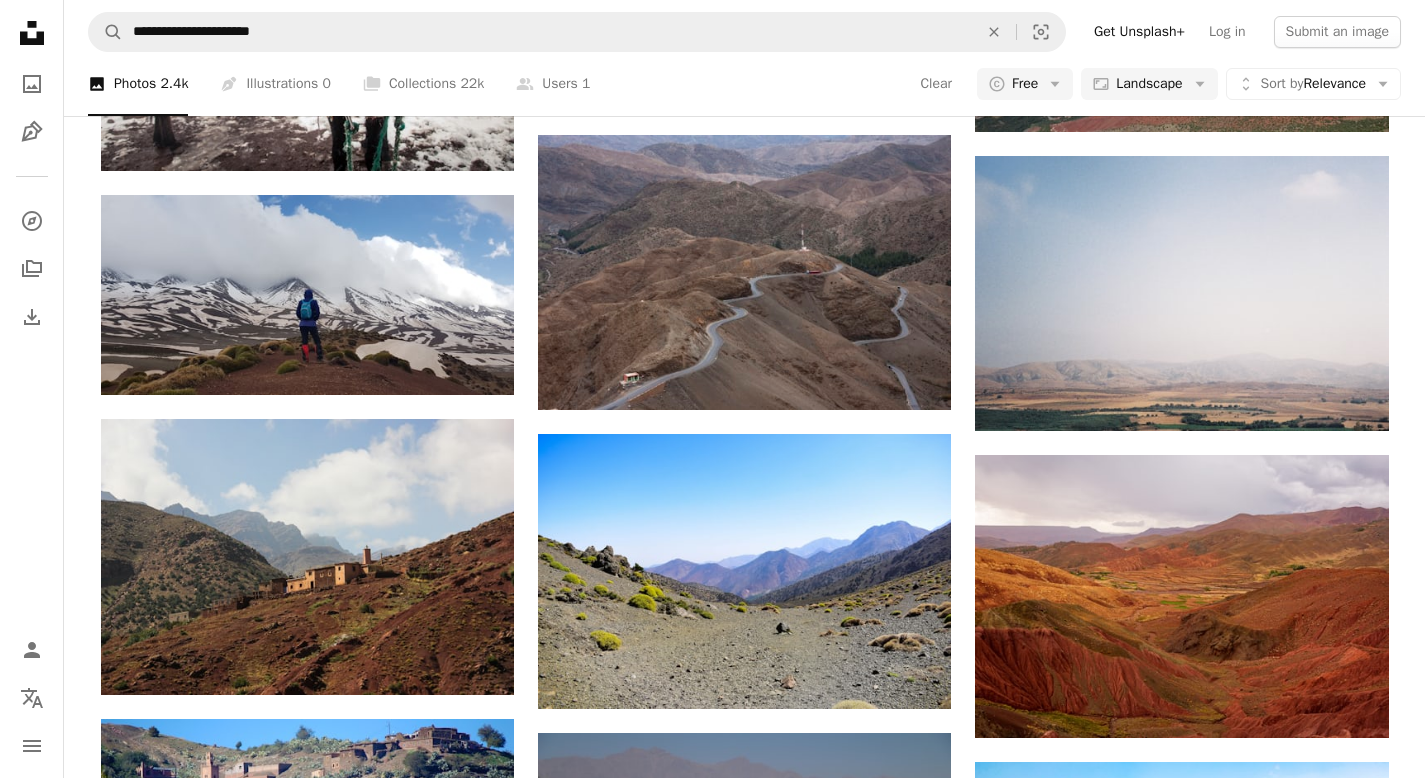 scroll, scrollTop: 83, scrollLeft: 0, axis: vertical 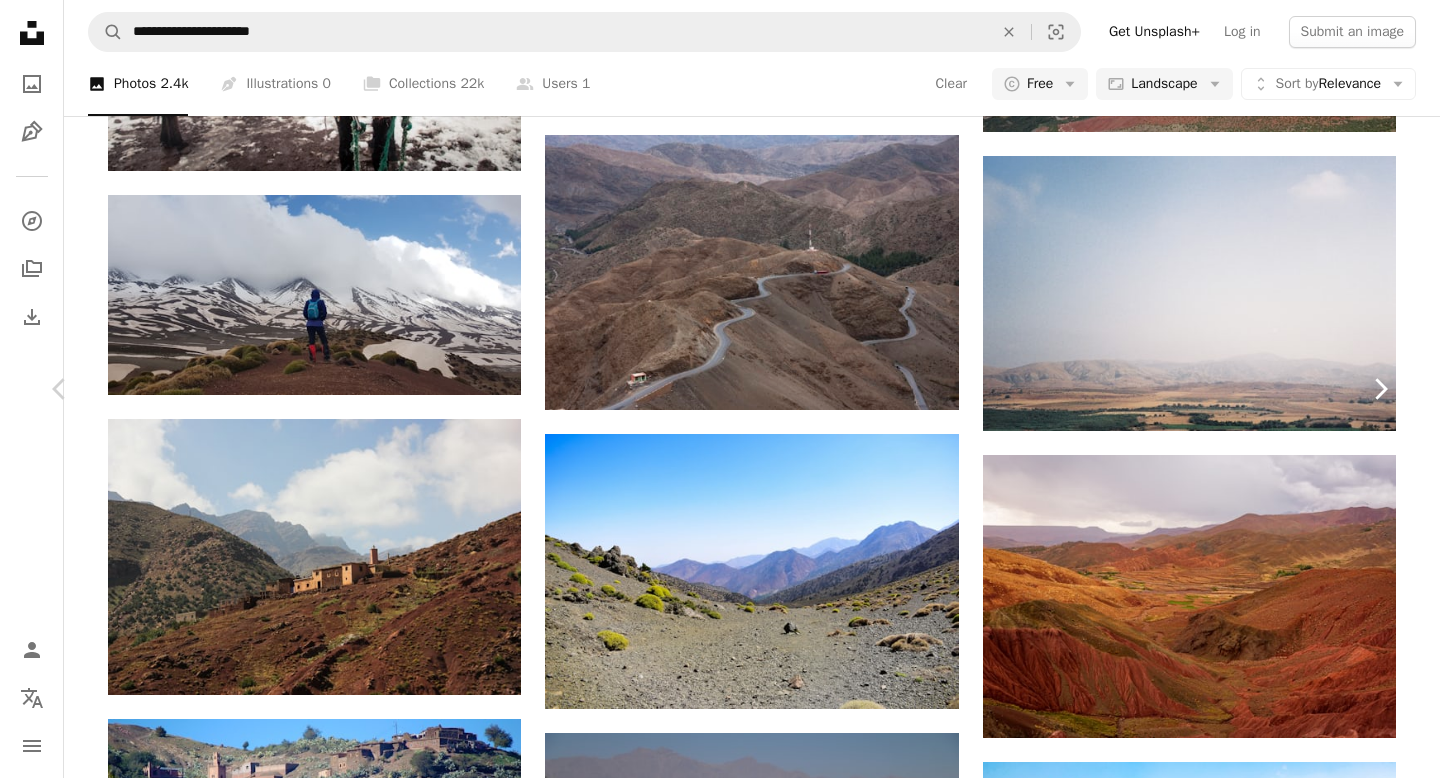 click on "Chevron right" at bounding box center (1380, 389) 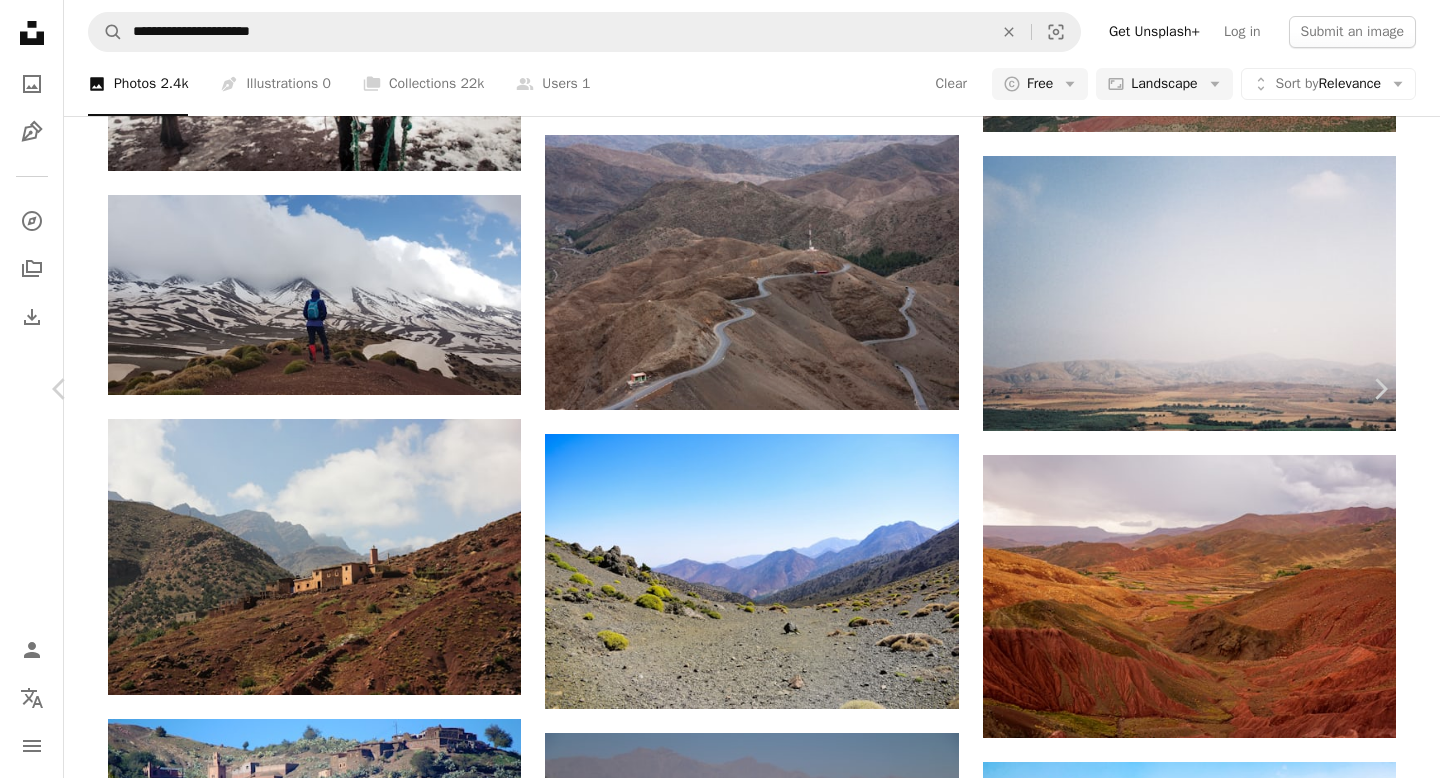 click on "An X shape Chevron left Chevron right [FIRST] [LAST] [FIRST] [LAST] A heart A plus sign Download free Chevron down Zoom in Views 114,187 Downloads 692 A forward-right arrow Share Info icon Info More Actions A map marker High Atlas Mountains, [COUNTRY] Calendar outlined Published on  [DATE], [YEAR] Safety Free to use under the  Unsplash License hiking morocco trek atlas mountains land blue road scenery outdoors countryside soil hill mountain range peak plateau slope Creative Commons images Browse premium related images on iStock  |  Save 20% with code UNSPLASH20 View more on iStock  ↗ Related images A heart A plus sign [FIRST] [LAST] Arrow pointing down A heart A plus sign [FIRST] [LAST] For  Unsplash+ A lock Download A heart A plus sign [FIRST] [LAST] Arrow pointing down Plus sign for Unsplash+ A heart A plus sign [FIRST] [LAST] For  Unsplash+ A lock Download A heart A plus sign [FIRST] [LAST] Arrow pointing down A heart A plus sign A heart" at bounding box center [720, 2978] 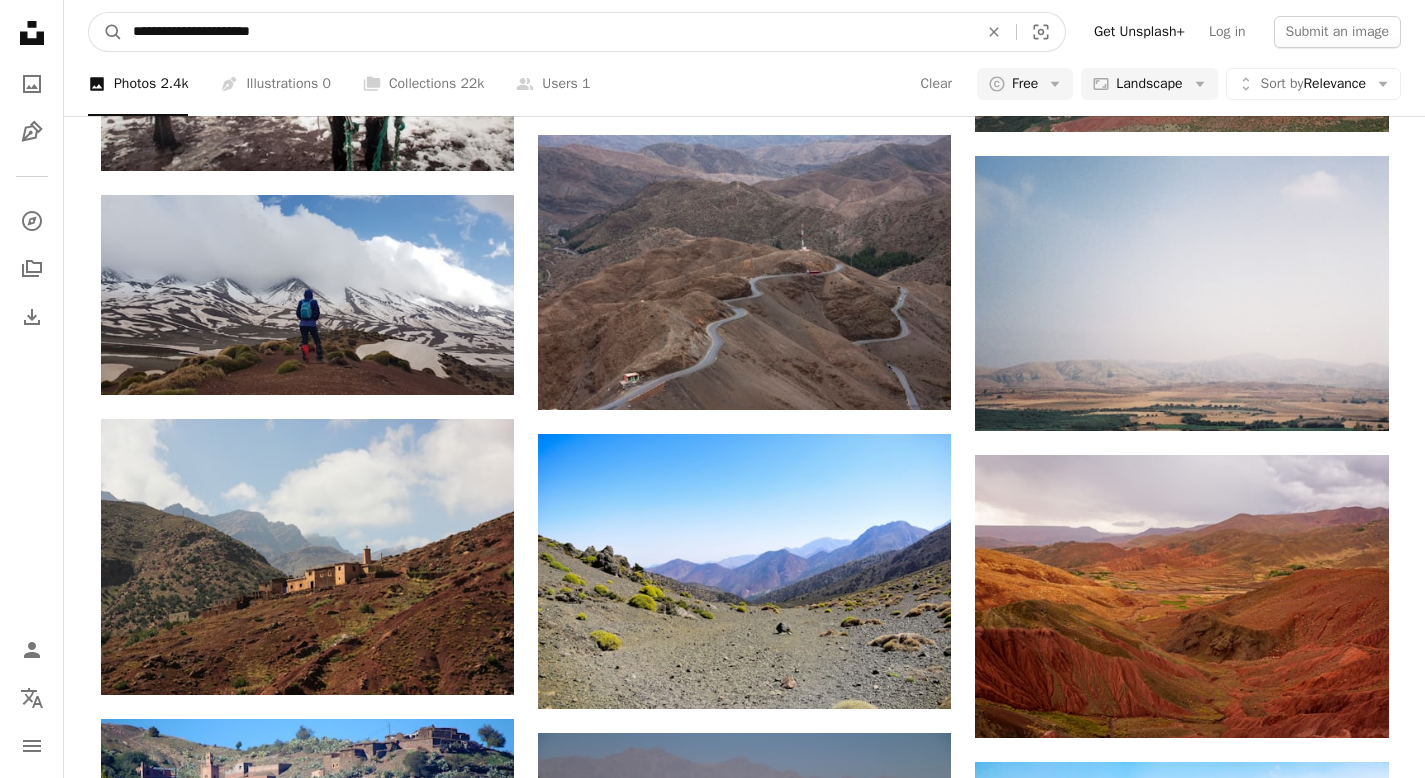click on "**********" at bounding box center [547, 32] 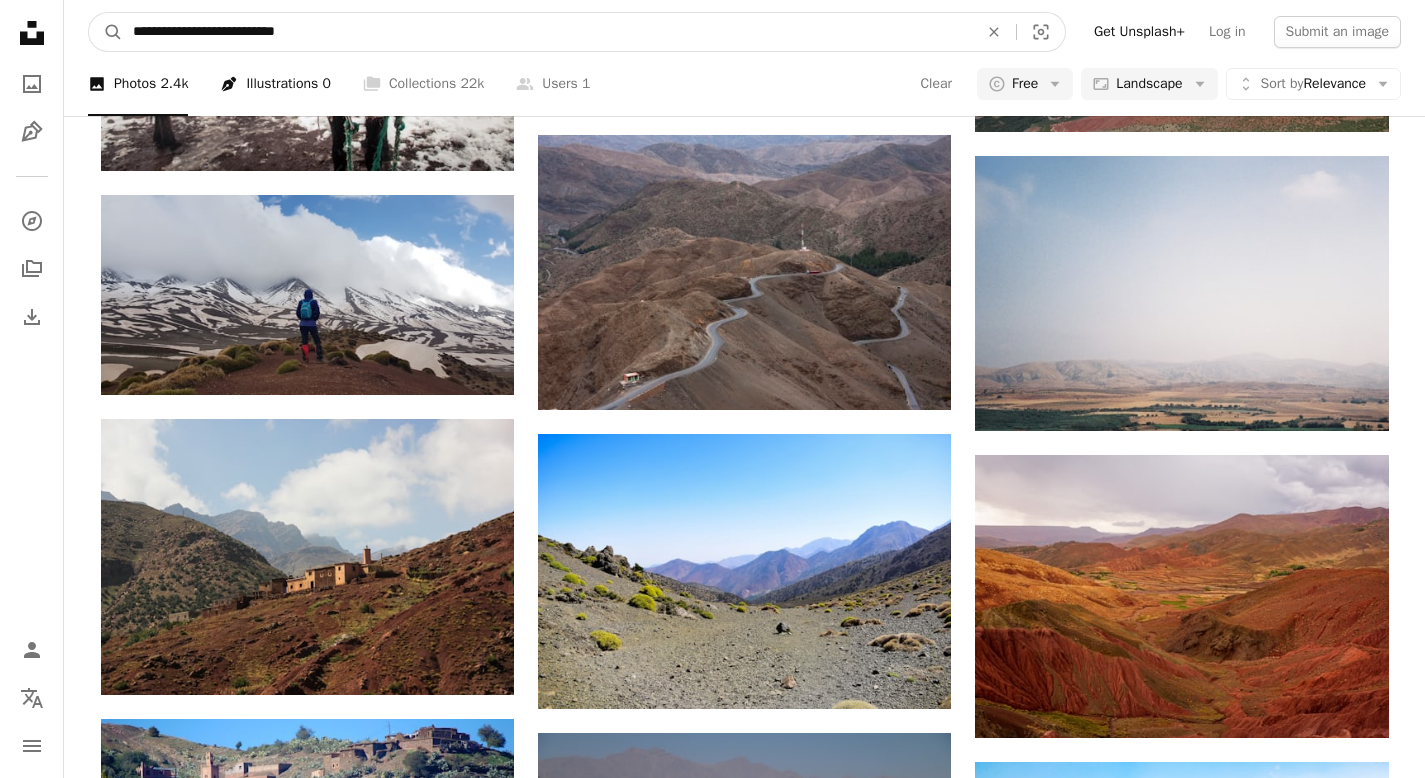 type on "**********" 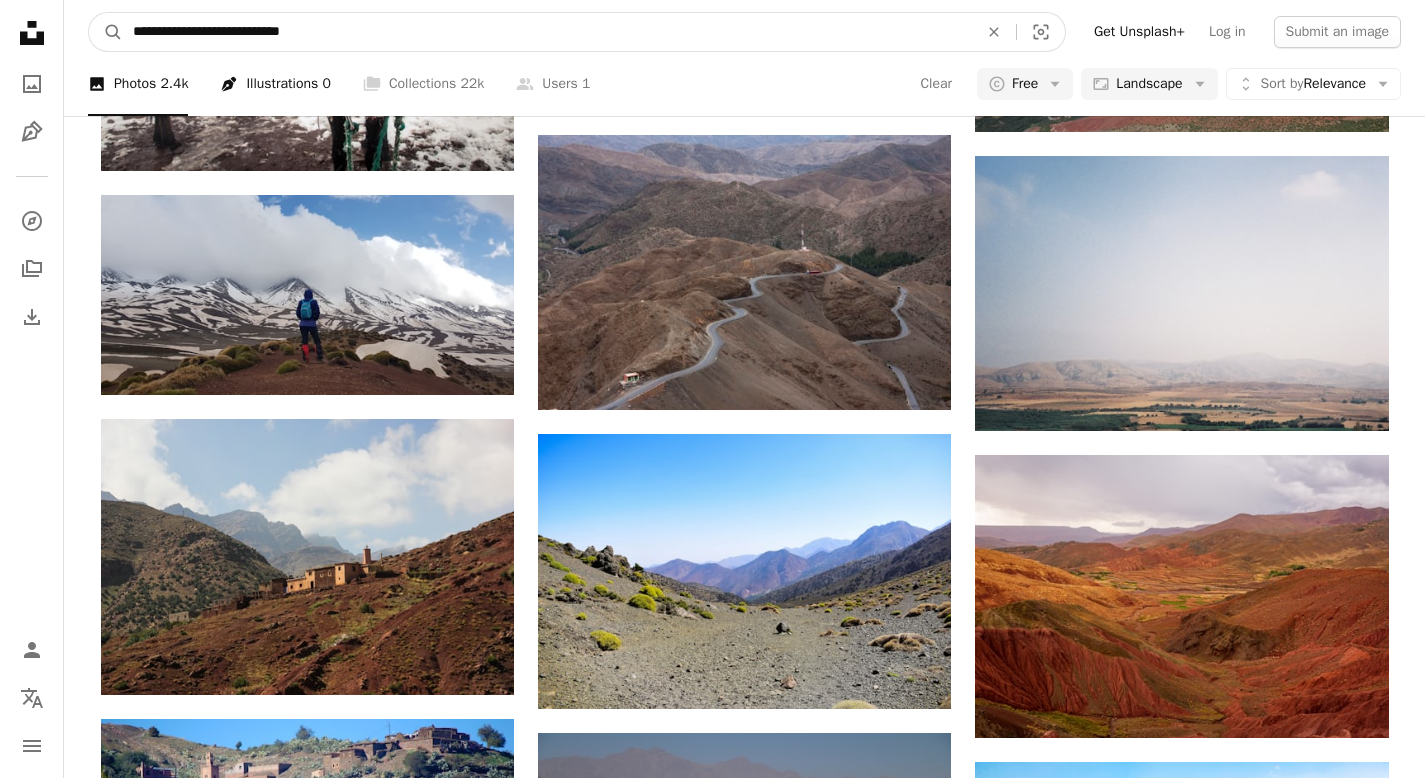 click on "A magnifying glass" at bounding box center [106, 32] 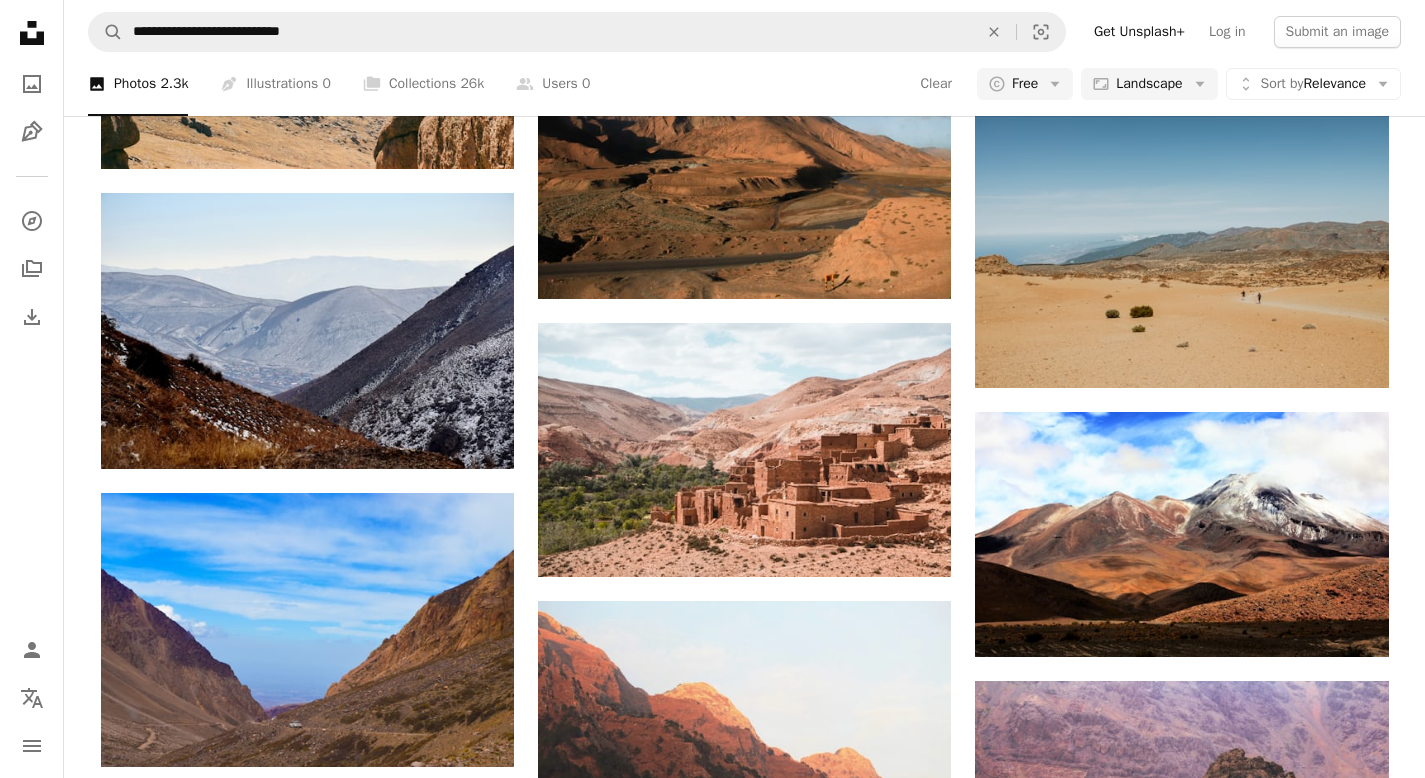 scroll, scrollTop: 1560, scrollLeft: 0, axis: vertical 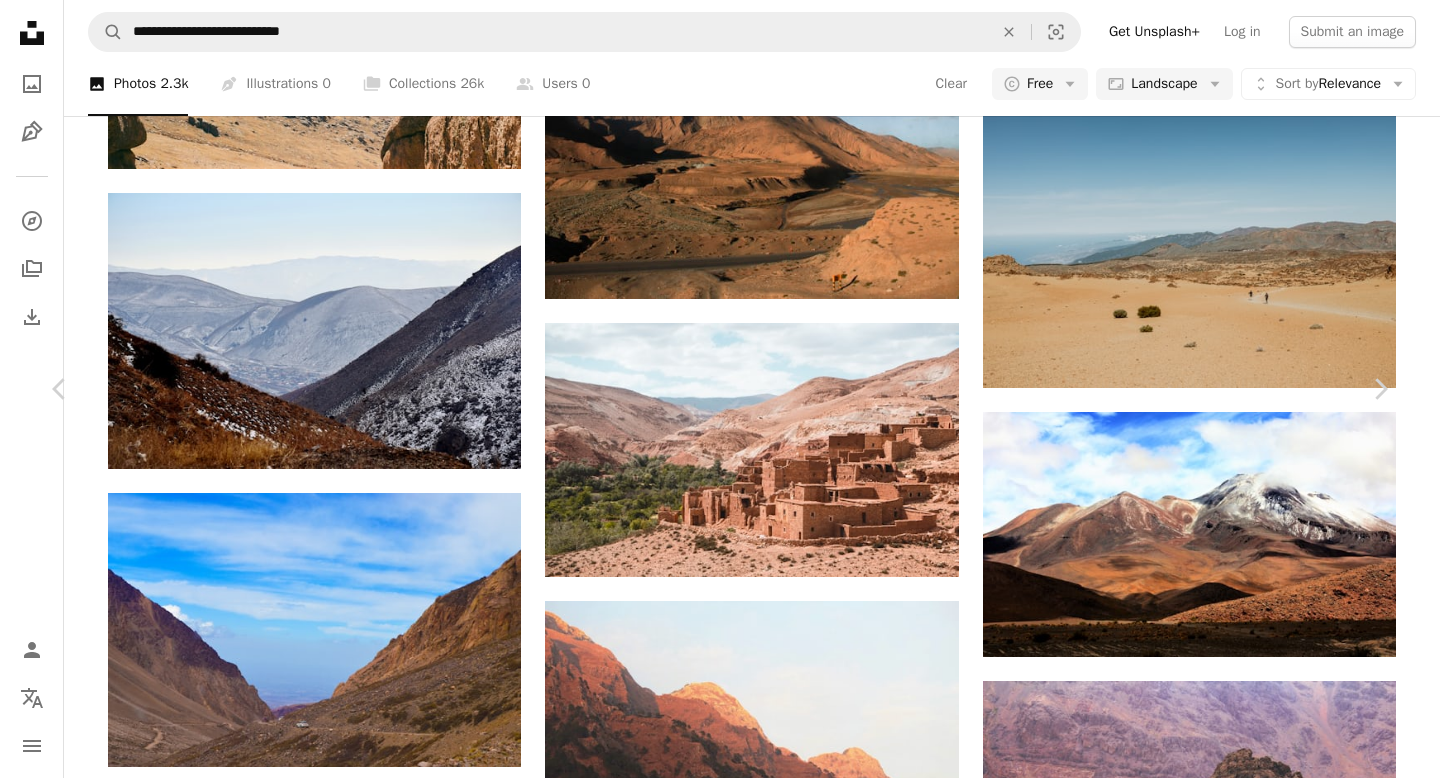 click on "Download free" at bounding box center (1191, 4809) 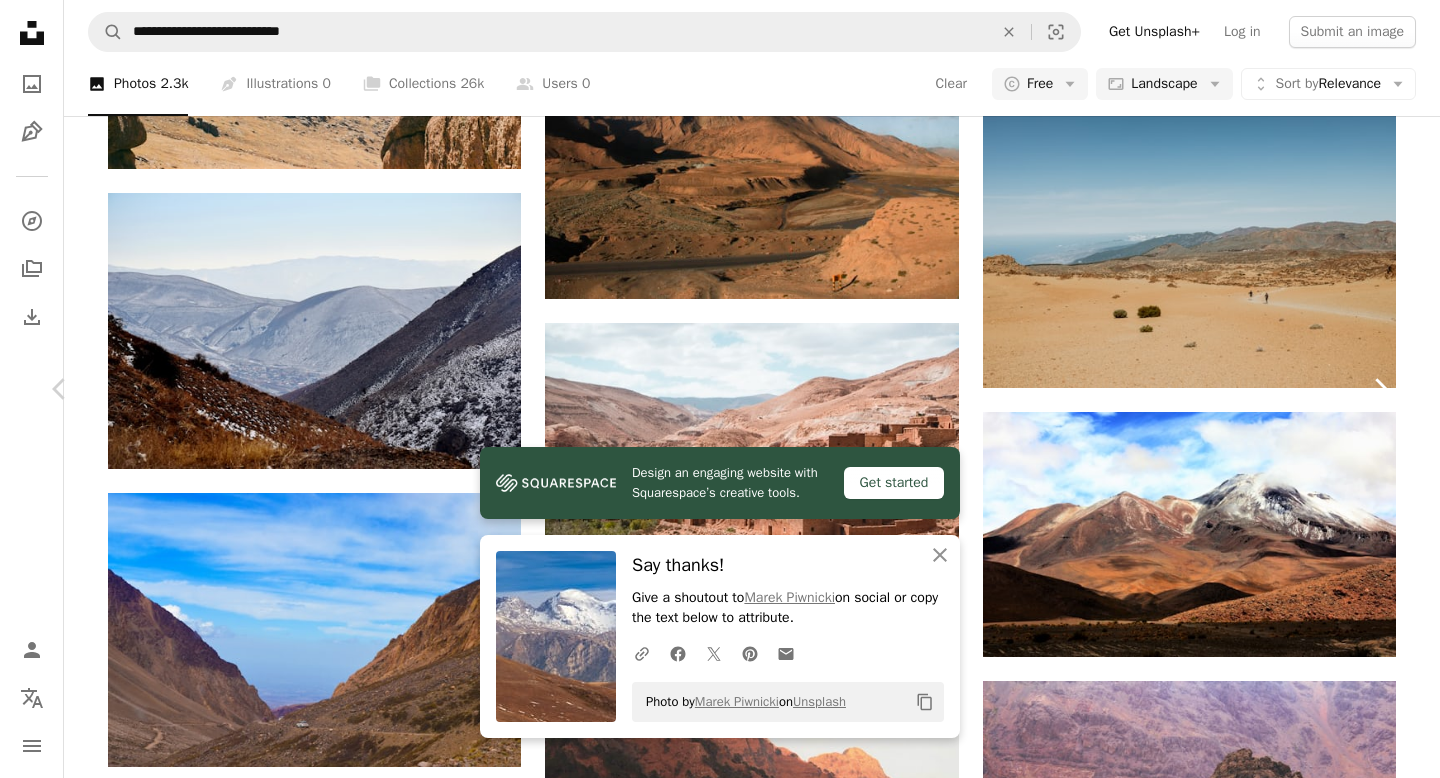 click on "Chevron right" at bounding box center [1380, 389] 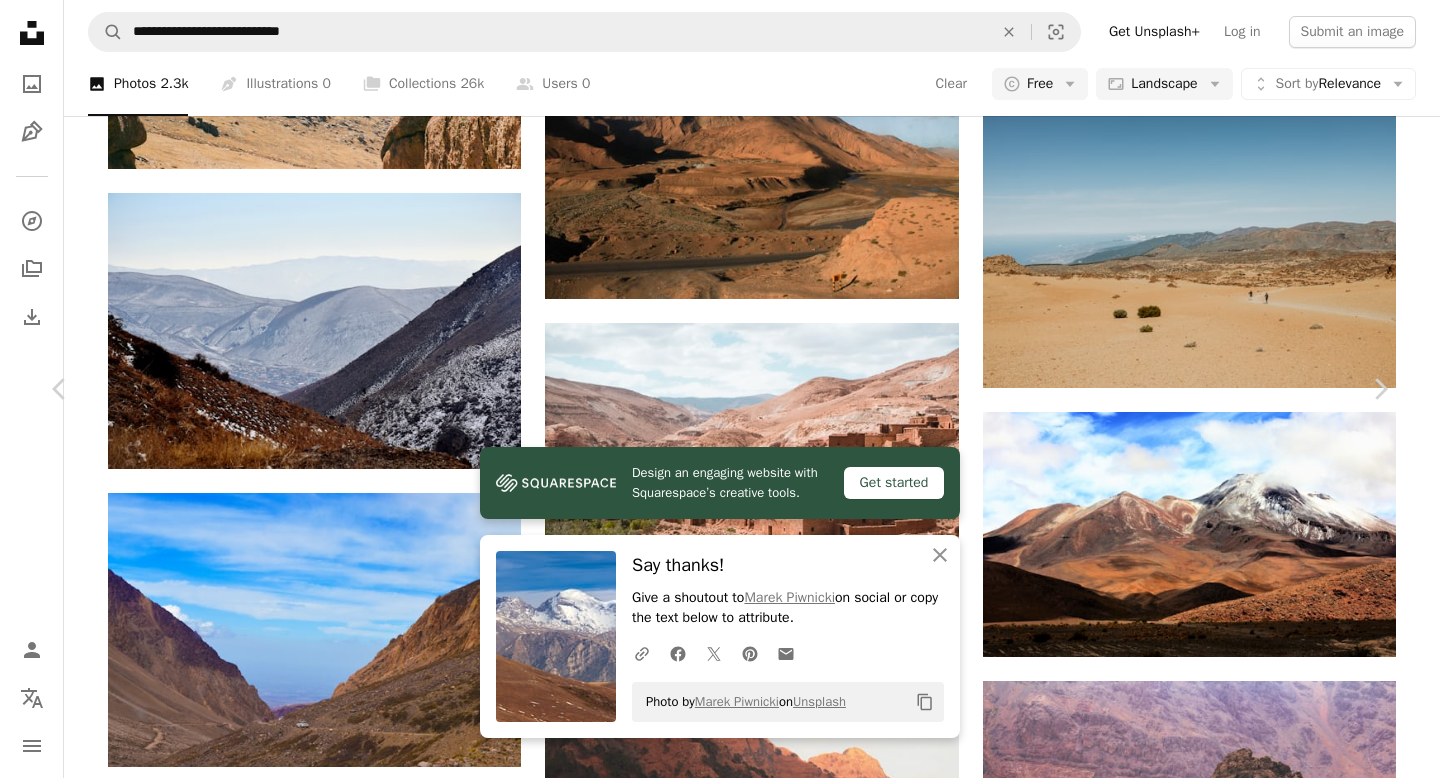 click on "A map marker Agafay Desert (Désert d’Agafay), Marrakesh, [COUNTRY] Calendar outlined Published on  [MONTH] [DAY], [YEAR] Camera OLYMPUS CORPORATION, E-M1MarkII Safety Free to use under the  Unsplash License travel mountains autumn clouds hot desert hiking africa walking [COUNTRY] hills tourism mist marrakech atlas mountains excursion north africa agafay land cloud Free stock photos Browse premium related images on iStock  |   ↗" at bounding box center [720, 5151] 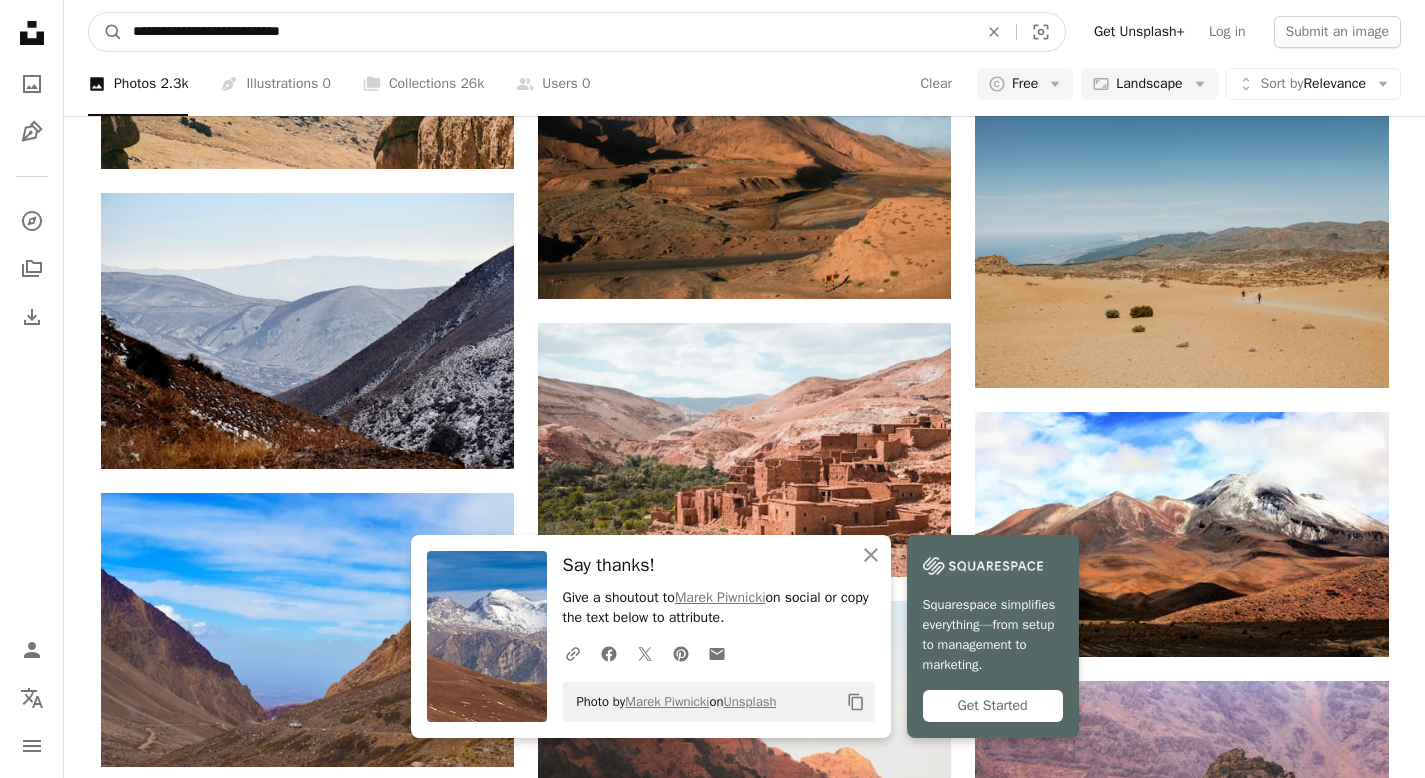 click on "**********" at bounding box center [547, 32] 